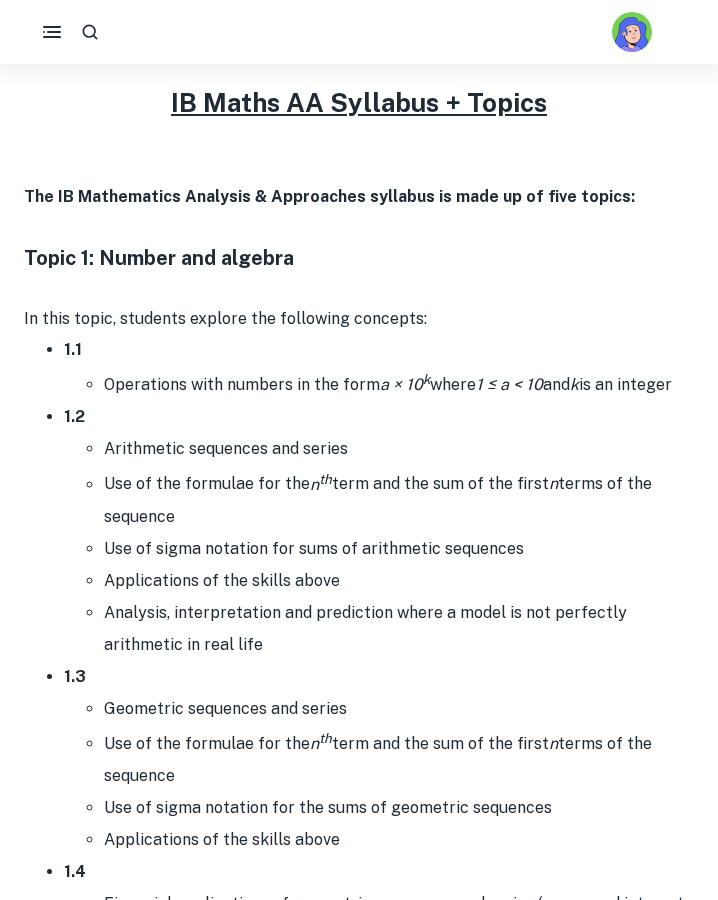 scroll, scrollTop: 878, scrollLeft: 0, axis: vertical 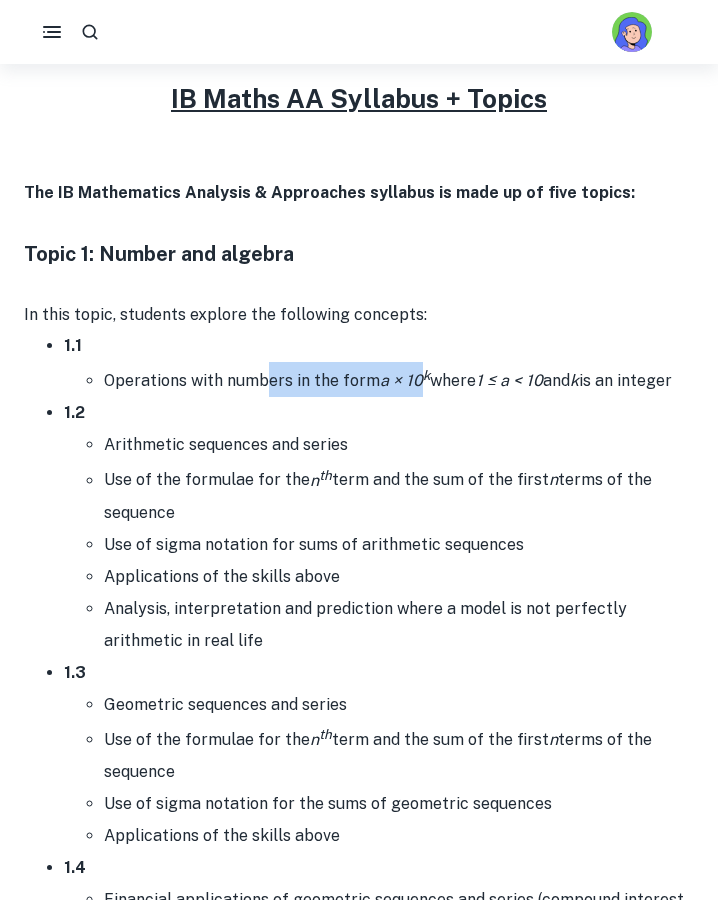 drag, startPoint x: 423, startPoint y: 380, endPoint x: 263, endPoint y: 395, distance: 160.70158 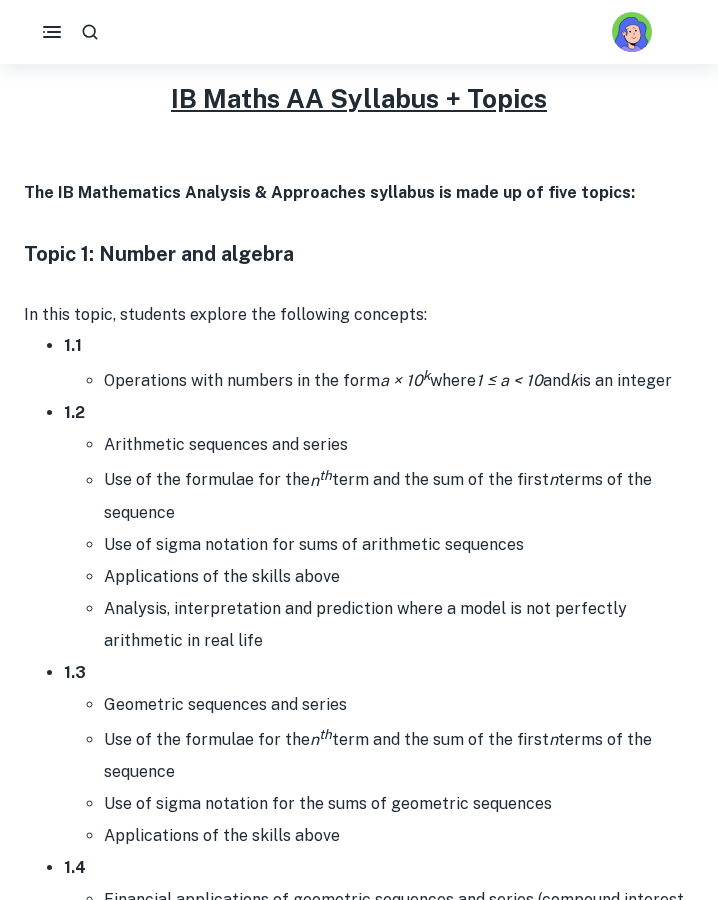 click on "1.2 Arithmetic sequences and series Use of the formulae for the  n th  term and the sum of the first  n  terms of the sequence Use of sigma notation for sums of arithmetic sequences  Applications of the skills above Analysis, interpretation and prediction where a model is not perfectly arithmetic in real life" at bounding box center [379, 526] 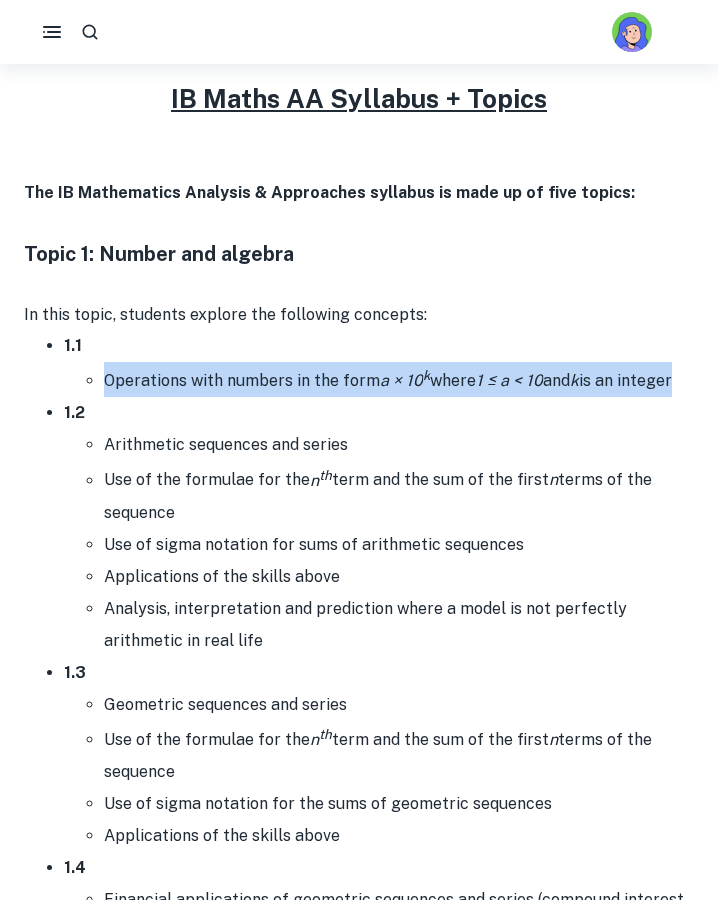 drag, startPoint x: 103, startPoint y: 376, endPoint x: 660, endPoint y: 409, distance: 557.9767 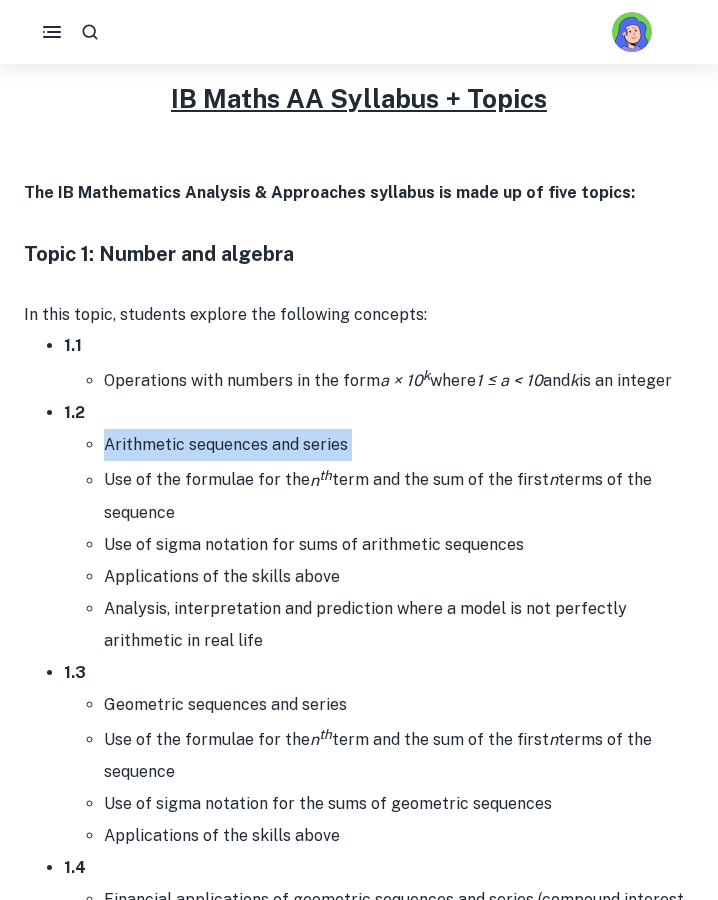 drag, startPoint x: 101, startPoint y: 441, endPoint x: 358, endPoint y: 442, distance: 257.00195 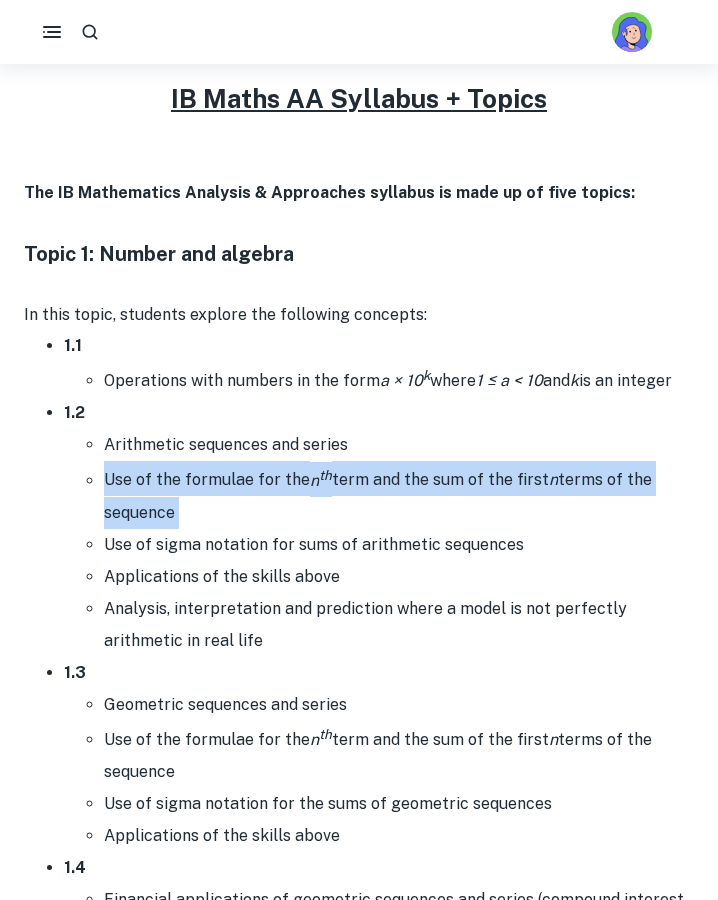 click on "Use of the formulae for the  n th  term and the sum of the first  n  terms of the sequence" at bounding box center (399, 494) 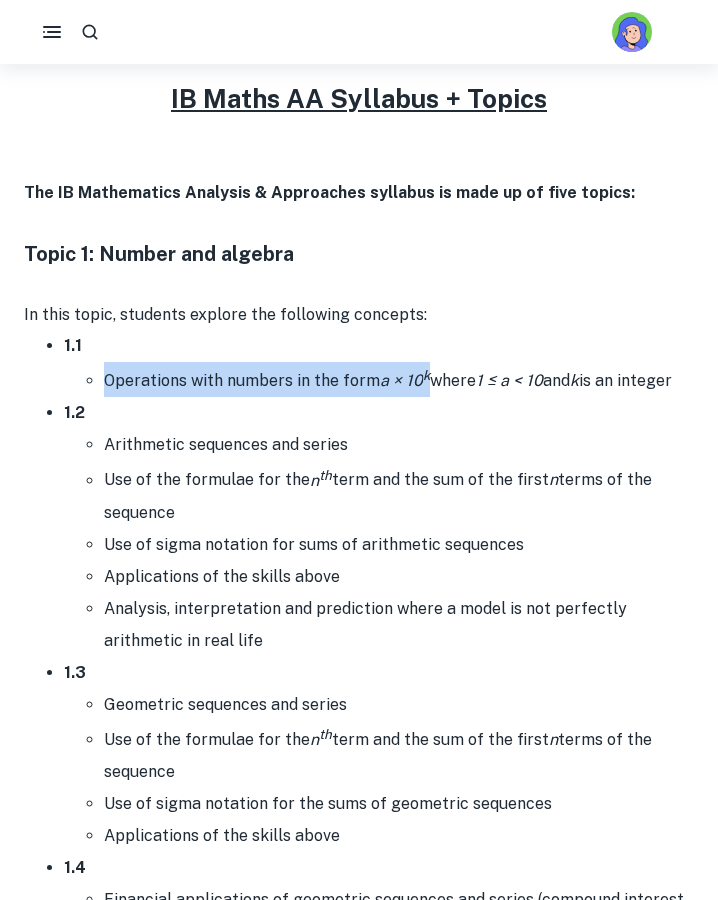drag, startPoint x: 106, startPoint y: 376, endPoint x: 428, endPoint y: 387, distance: 322.18784 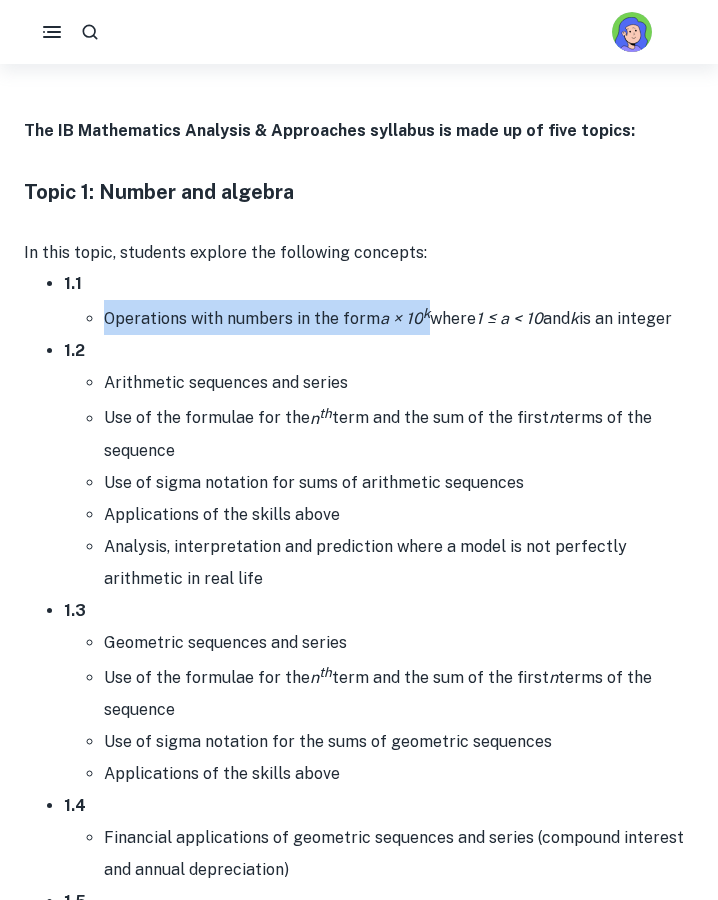 scroll, scrollTop: 942, scrollLeft: 0, axis: vertical 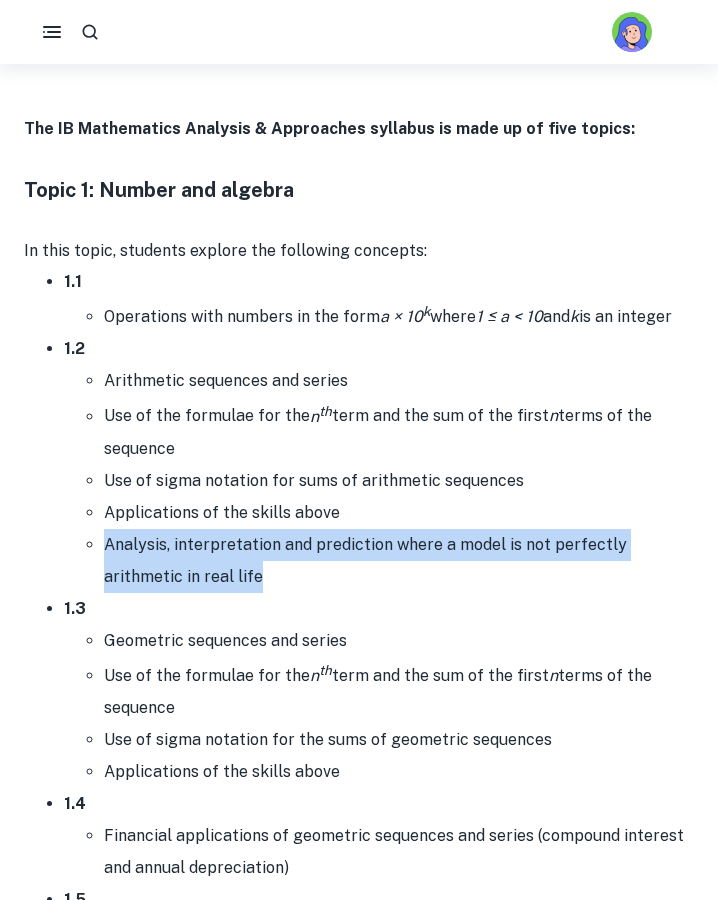 drag, startPoint x: 108, startPoint y: 530, endPoint x: 311, endPoint y: 574, distance: 207.71375 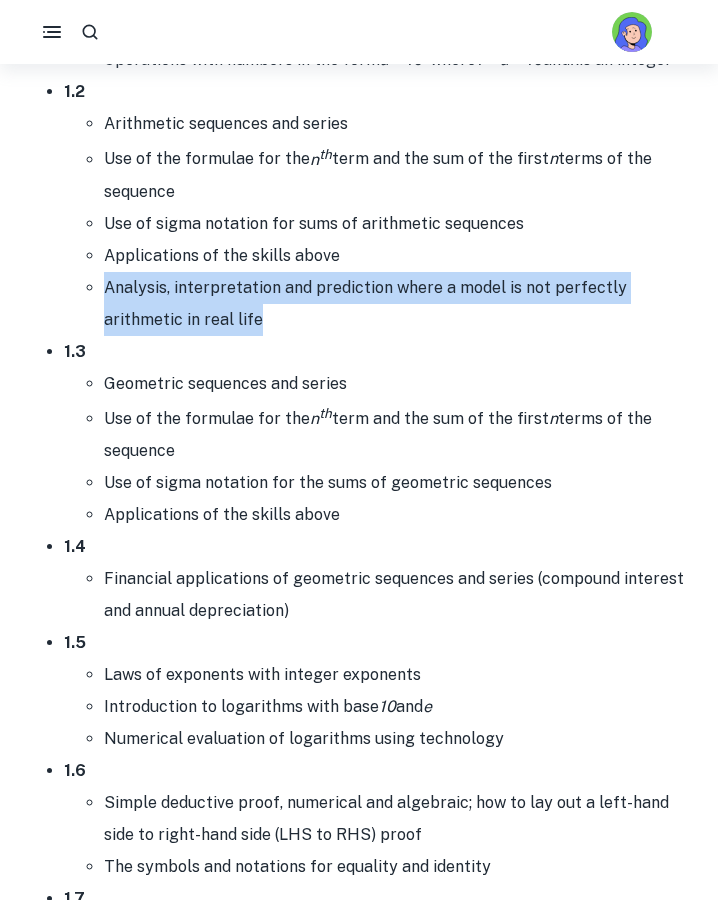 scroll, scrollTop: 1207, scrollLeft: 0, axis: vertical 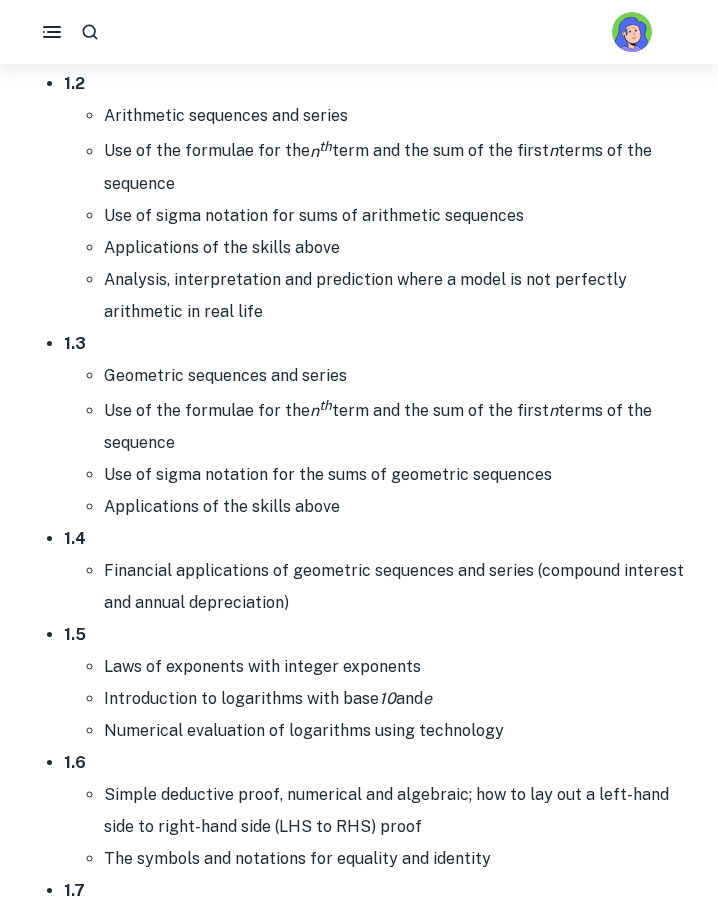 click on "Geometric sequences and series" at bounding box center [399, 376] 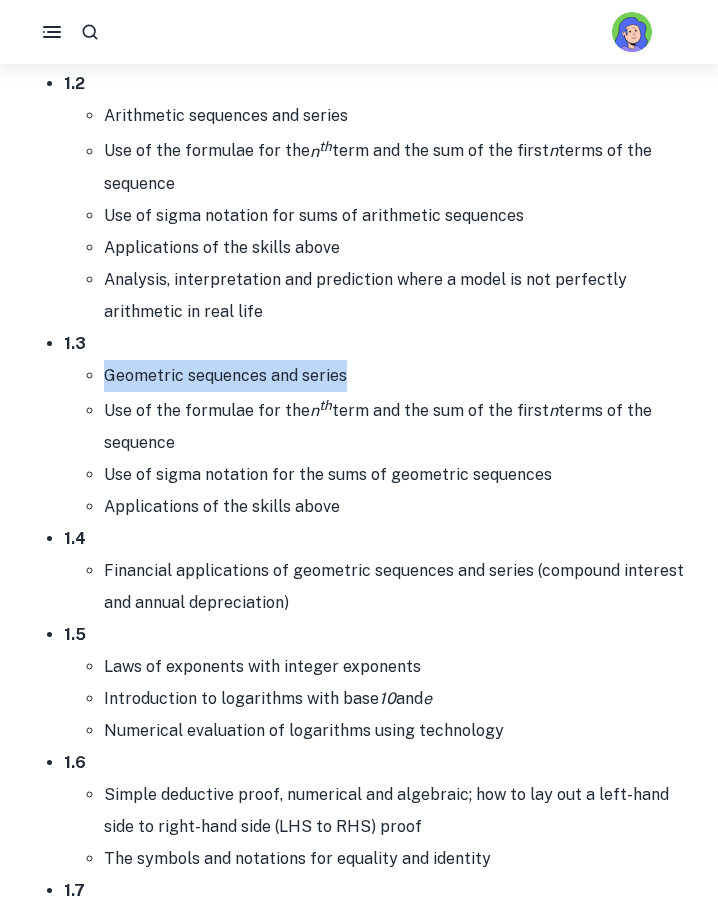 drag, startPoint x: 107, startPoint y: 376, endPoint x: 355, endPoint y: 374, distance: 248.00807 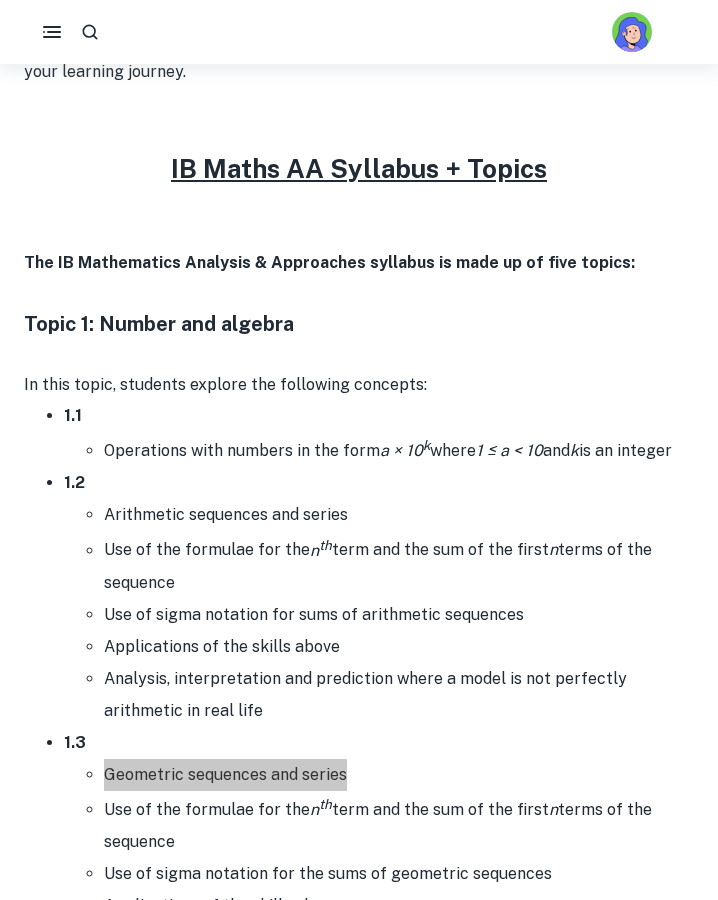 scroll, scrollTop: 847, scrollLeft: 0, axis: vertical 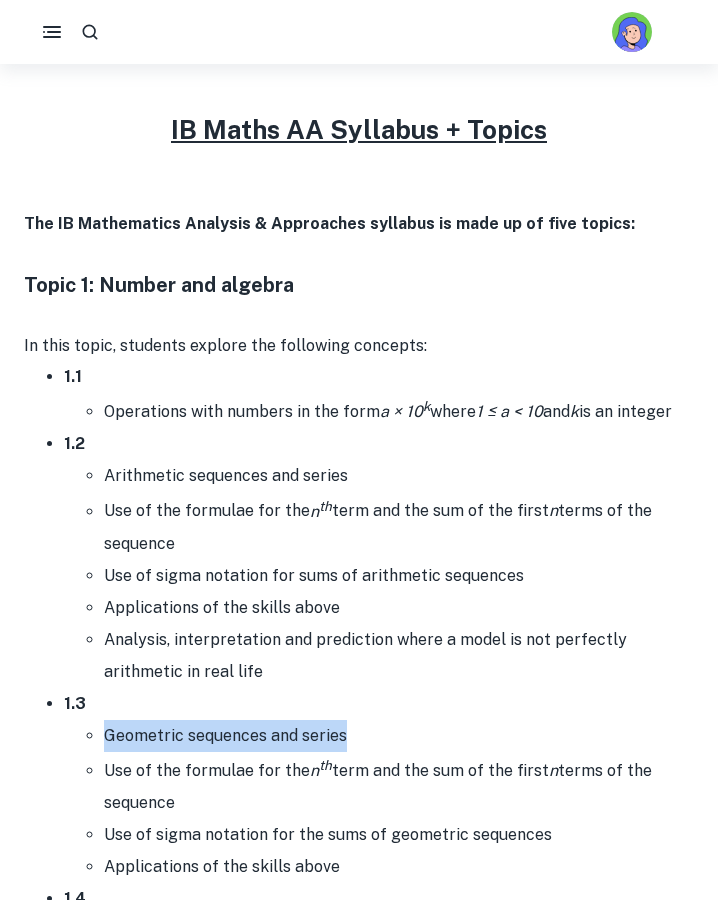 copy on "Use of the formulae for the  n th  term and the sum of the first  n  terms of the sequence" 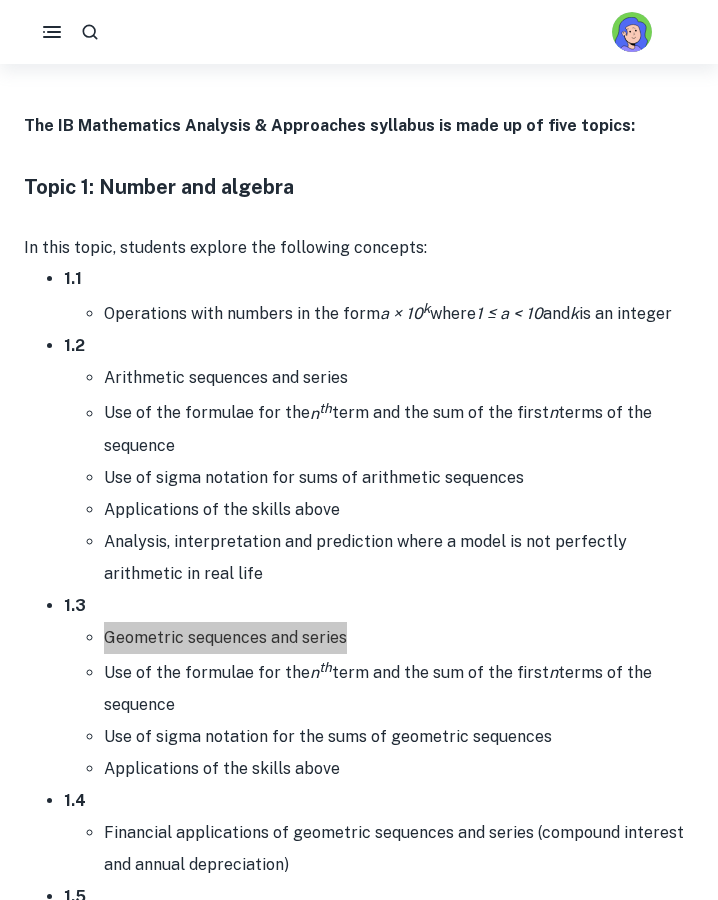 scroll, scrollTop: 968, scrollLeft: 0, axis: vertical 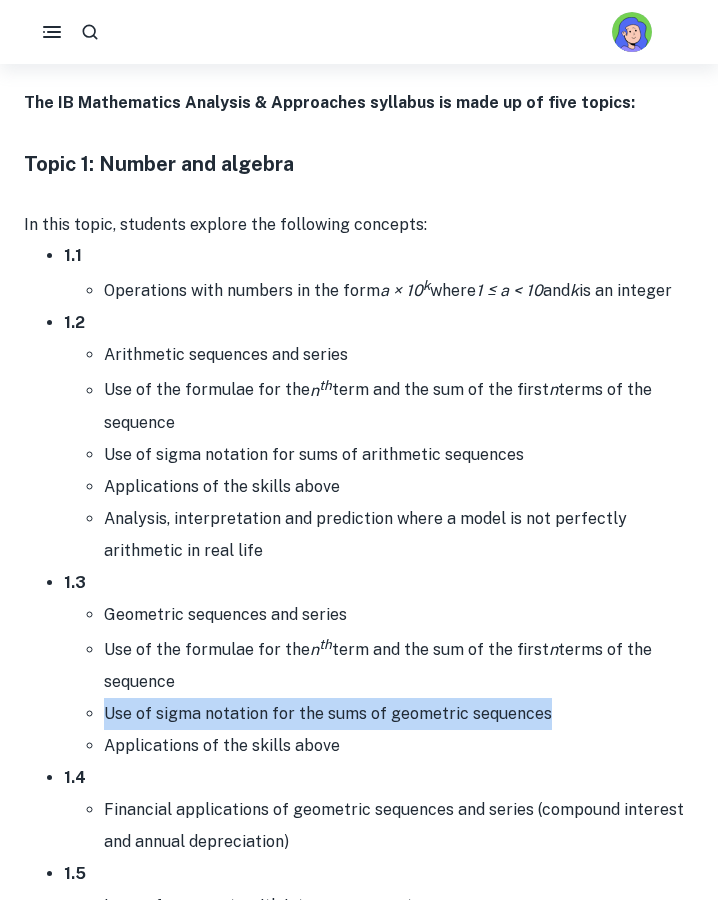 drag, startPoint x: 108, startPoint y: 710, endPoint x: 580, endPoint y: 716, distance: 472.03815 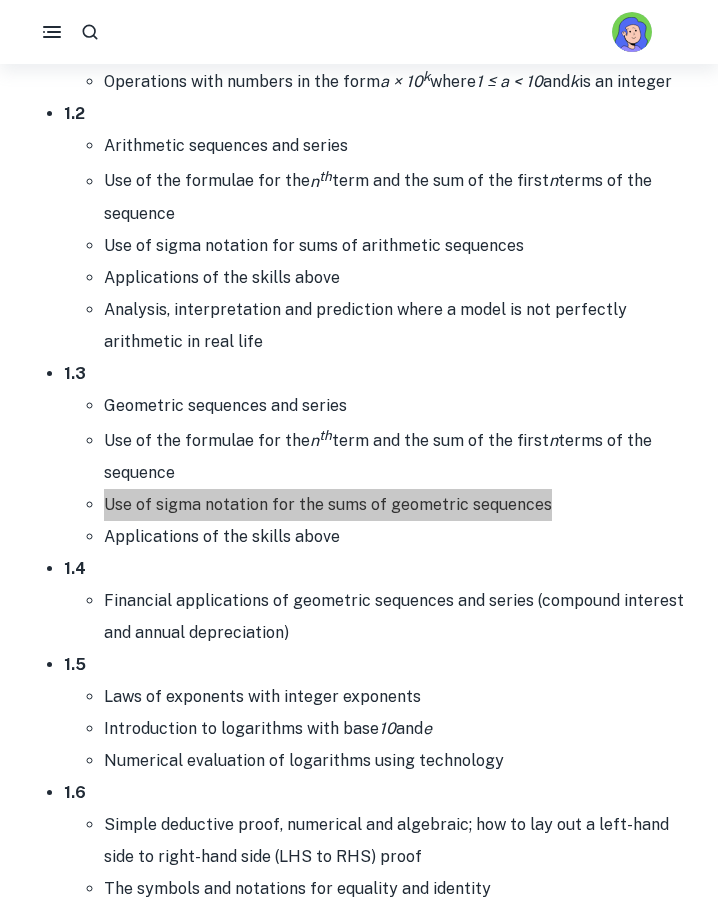 scroll, scrollTop: 1227, scrollLeft: 0, axis: vertical 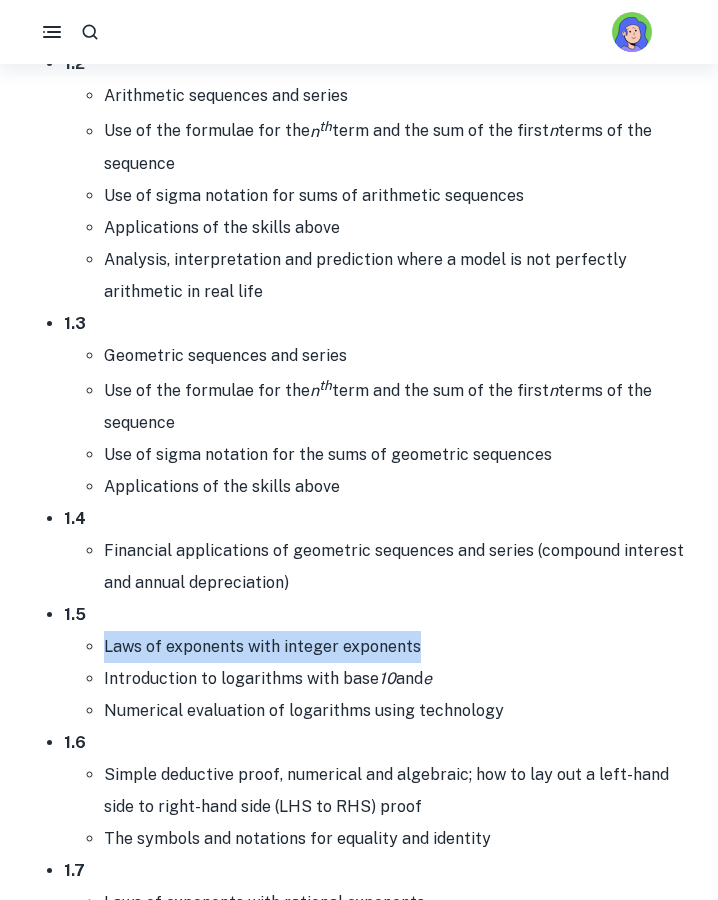 drag, startPoint x: 428, startPoint y: 647, endPoint x: 100, endPoint y: 651, distance: 328.02438 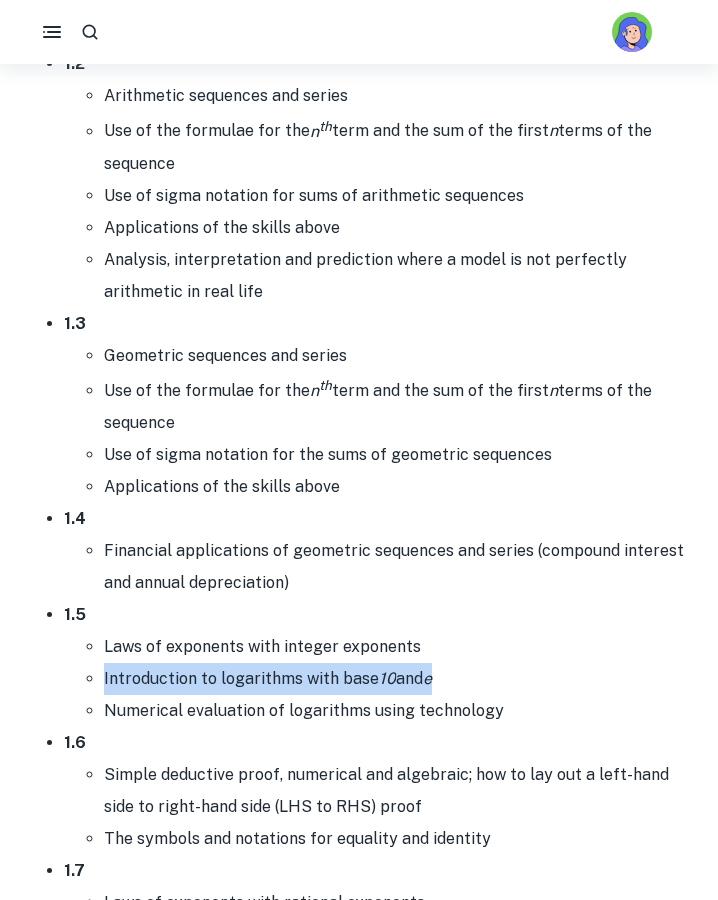 drag, startPoint x: 105, startPoint y: 672, endPoint x: 447, endPoint y: 664, distance: 342.09357 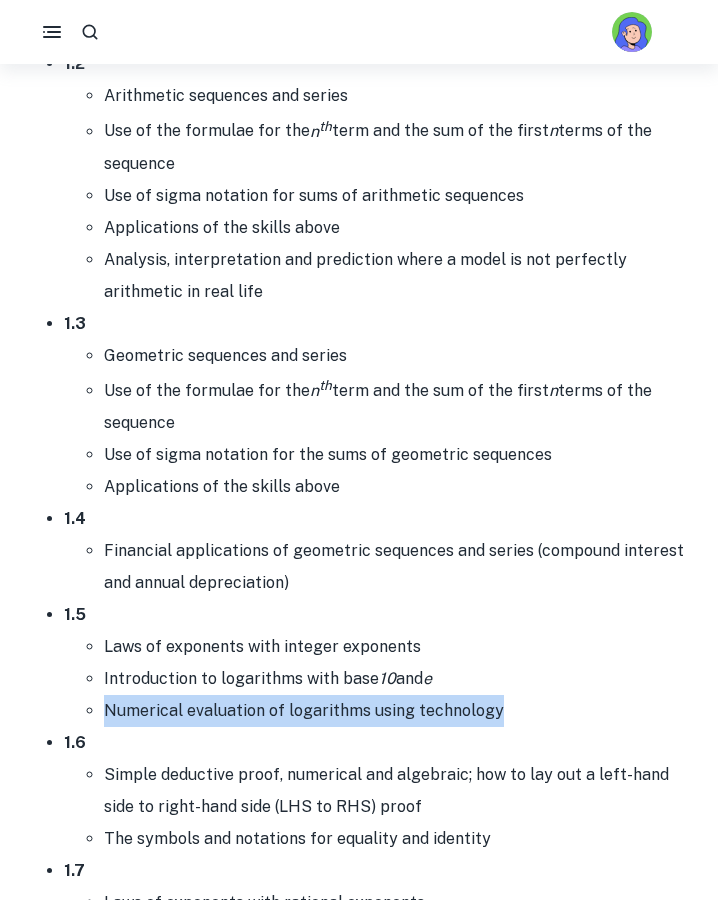 drag, startPoint x: 101, startPoint y: 701, endPoint x: 507, endPoint y: 710, distance: 406.09973 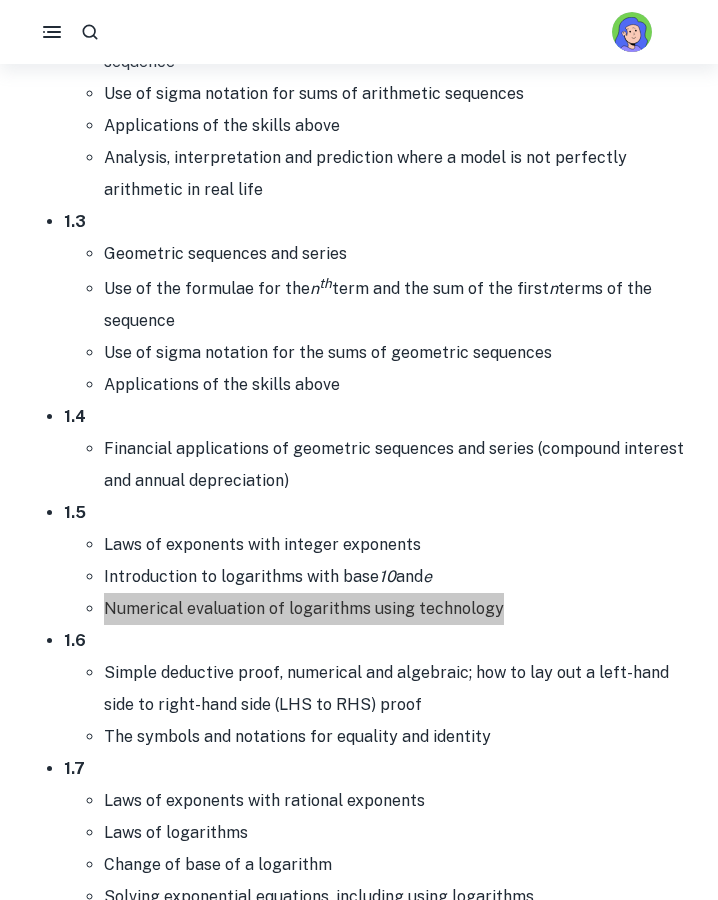 scroll, scrollTop: 1330, scrollLeft: 0, axis: vertical 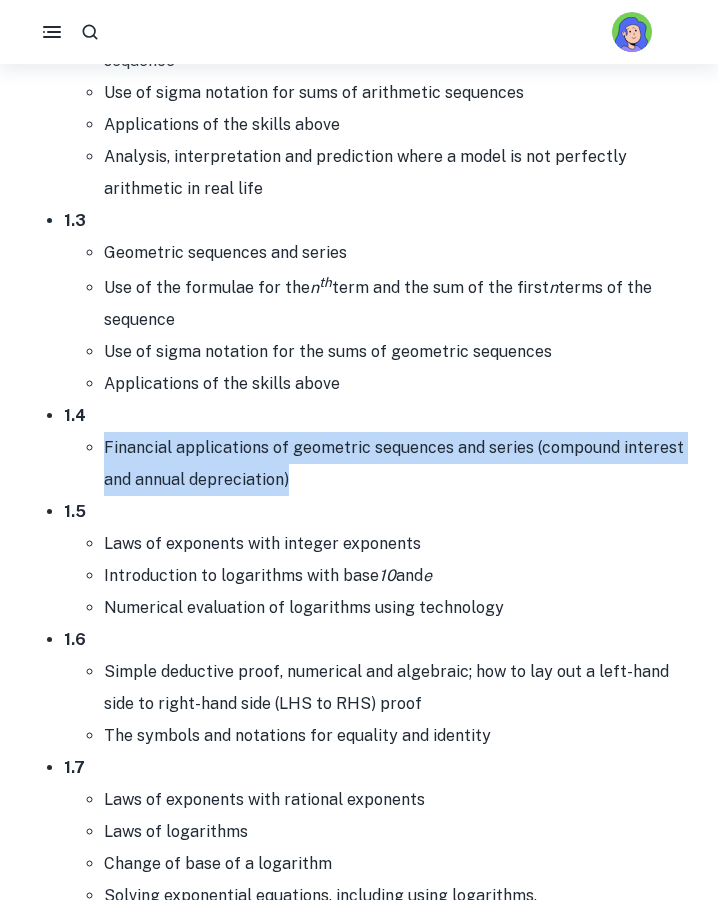 drag, startPoint x: 304, startPoint y: 469, endPoint x: 102, endPoint y: 445, distance: 203.42075 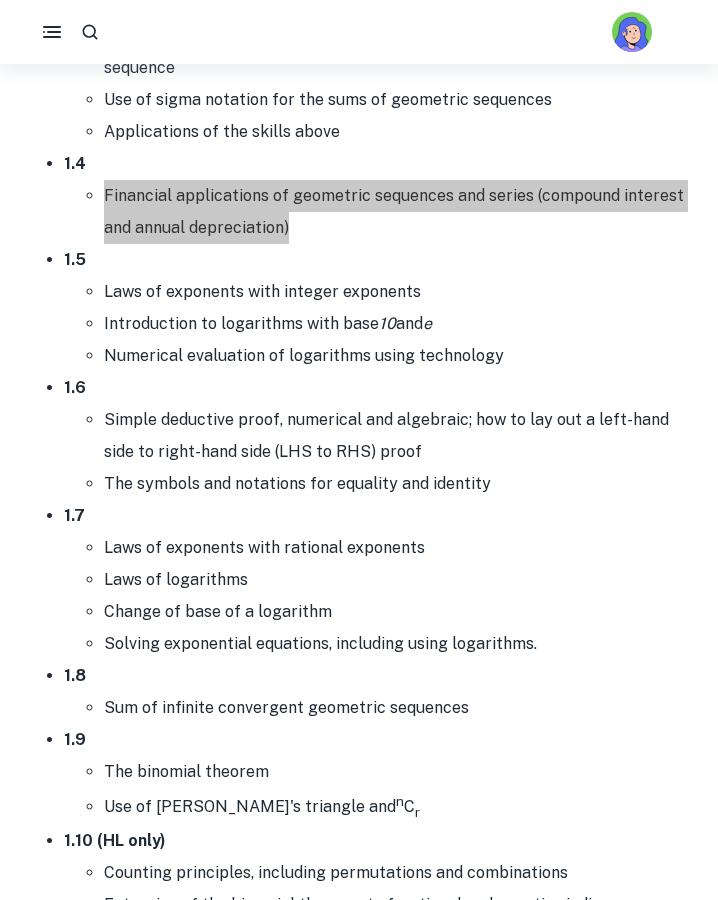 scroll, scrollTop: 1583, scrollLeft: 0, axis: vertical 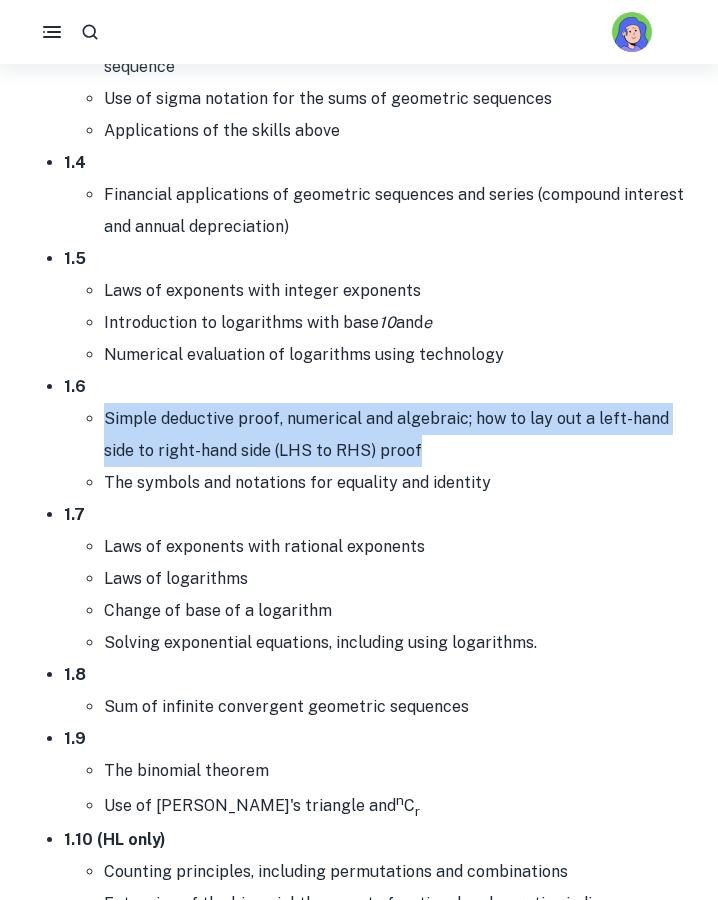 drag, startPoint x: 101, startPoint y: 412, endPoint x: 406, endPoint y: 443, distance: 306.57135 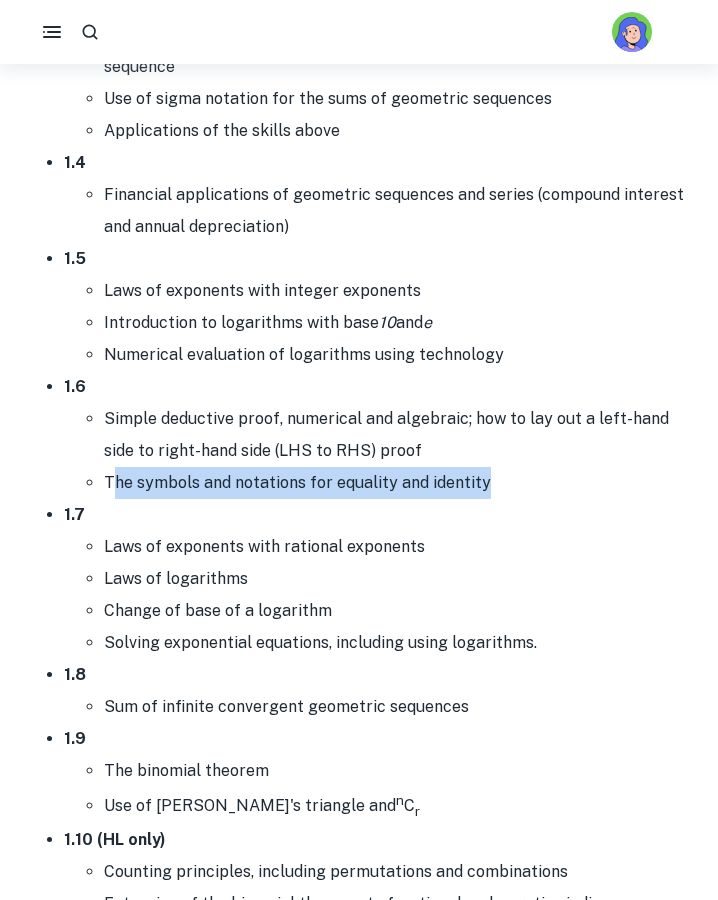drag, startPoint x: 507, startPoint y: 481, endPoint x: 110, endPoint y: 478, distance: 397.01132 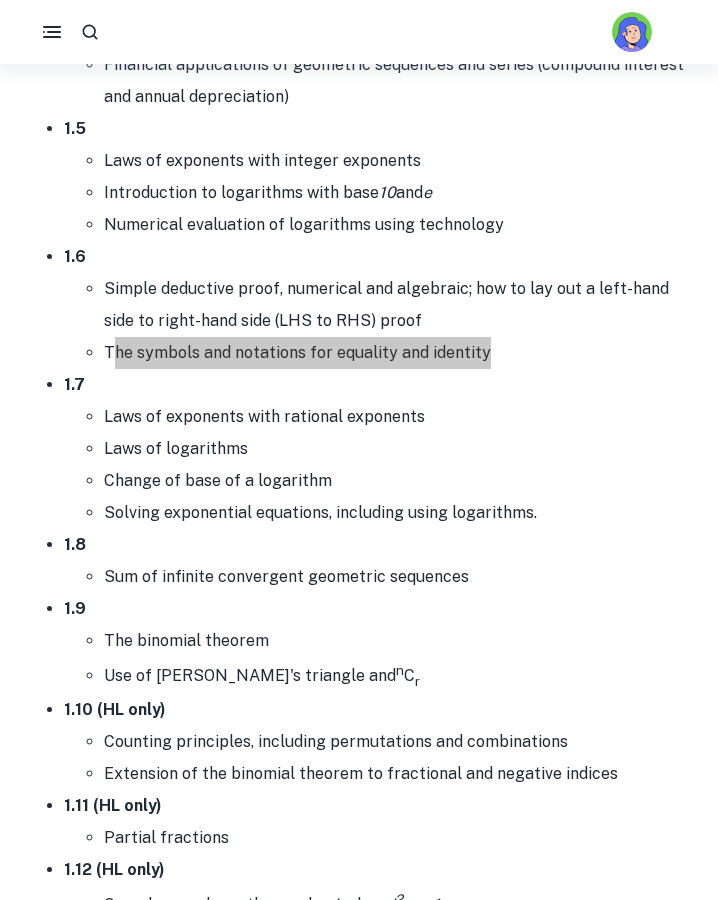 scroll, scrollTop: 1721, scrollLeft: 0, axis: vertical 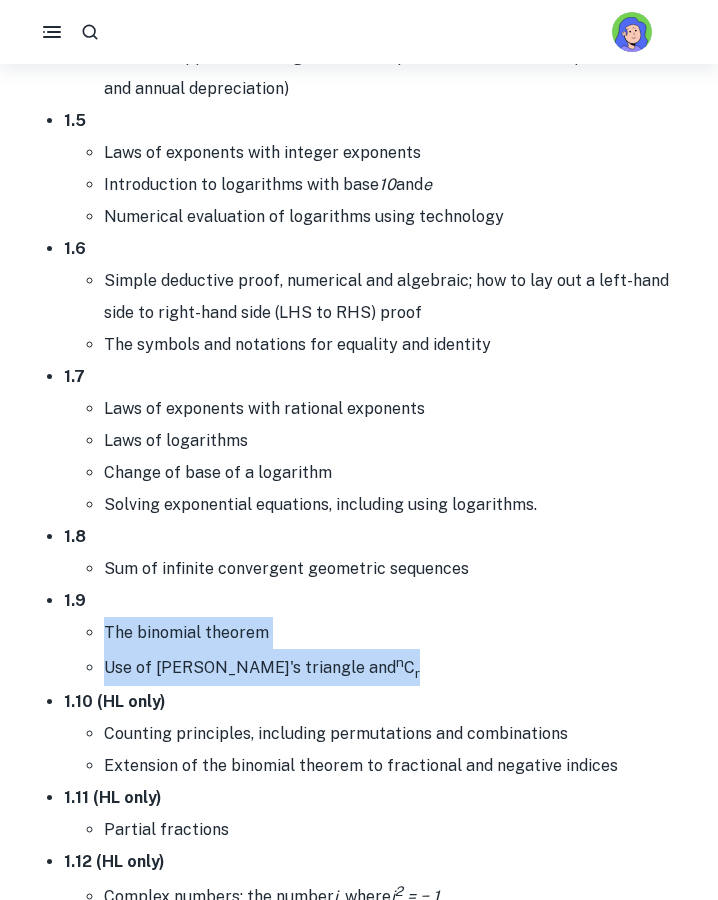 drag, startPoint x: 108, startPoint y: 626, endPoint x: 383, endPoint y: 650, distance: 276.0453 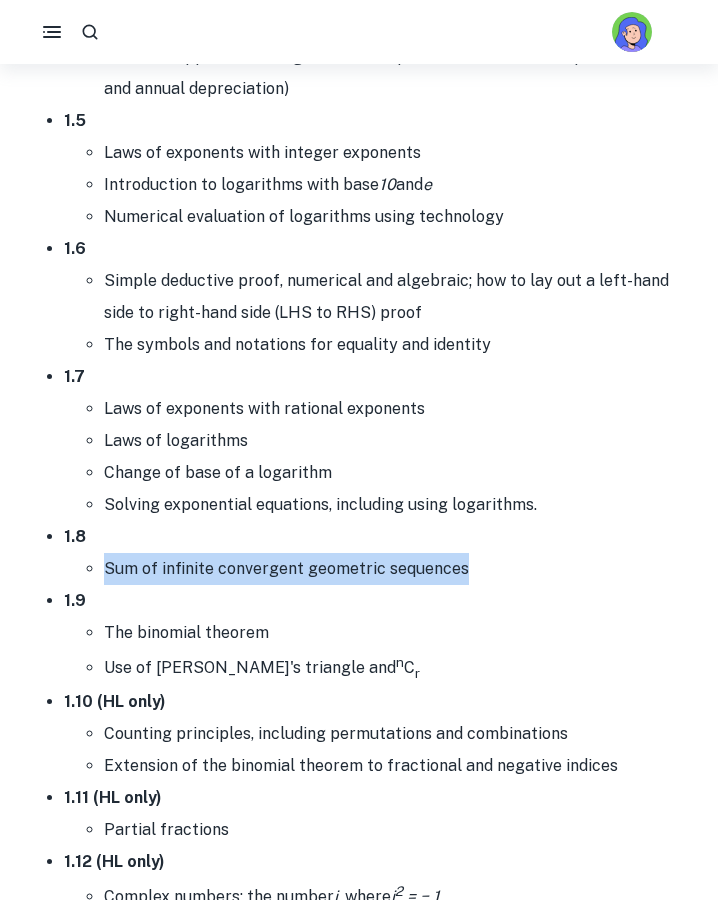 drag, startPoint x: 496, startPoint y: 561, endPoint x: 104, endPoint y: 559, distance: 392.0051 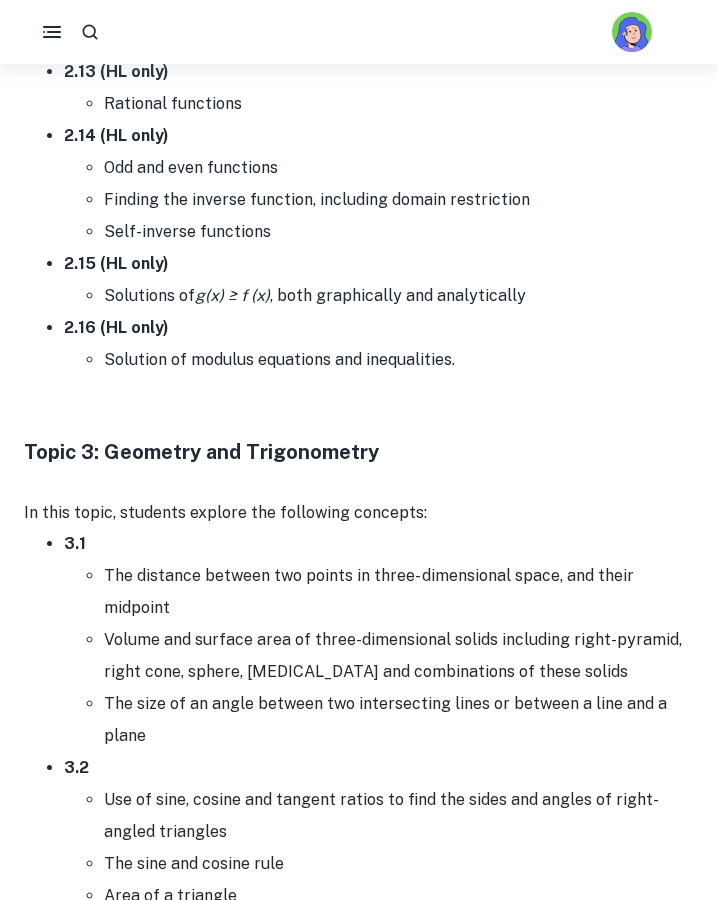 scroll, scrollTop: 5220, scrollLeft: 0, axis: vertical 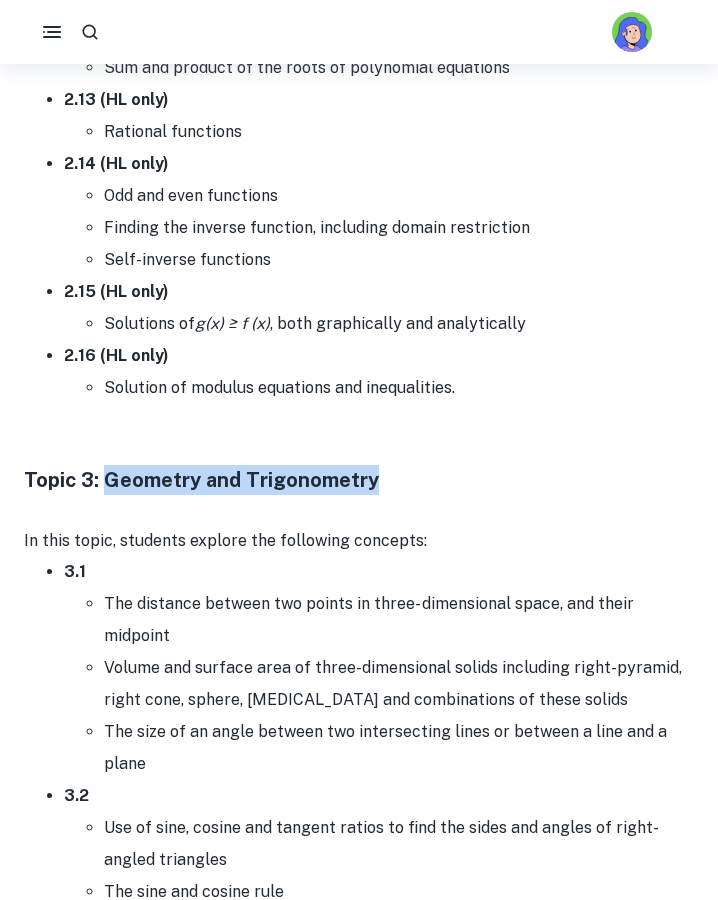 drag, startPoint x: 375, startPoint y: 463, endPoint x: 105, endPoint y: 473, distance: 270.18512 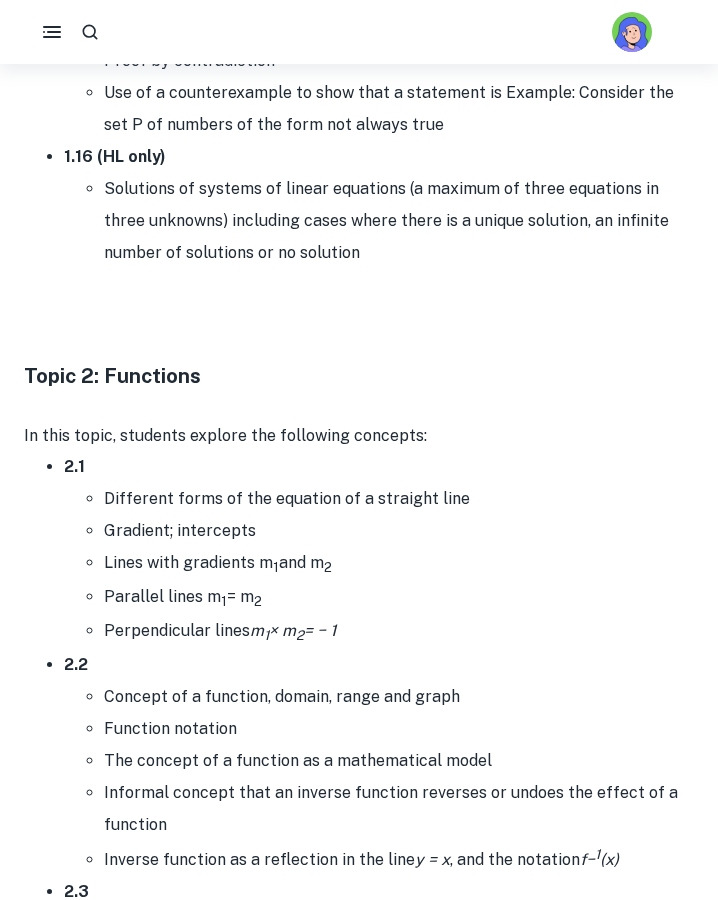 scroll, scrollTop: 3031, scrollLeft: 0, axis: vertical 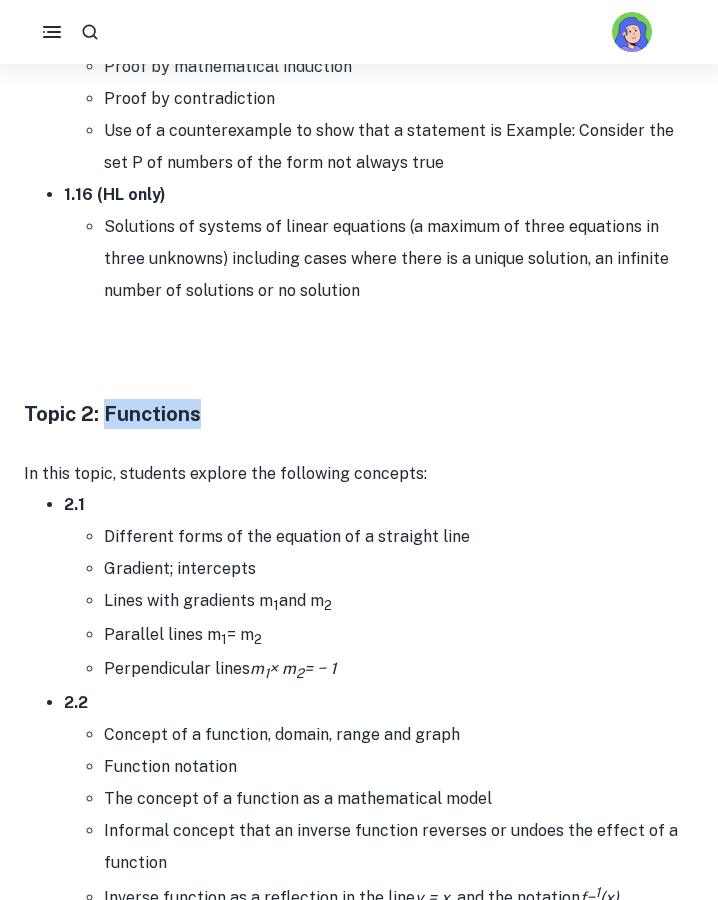drag, startPoint x: 104, startPoint y: 409, endPoint x: 210, endPoint y: 407, distance: 106.01887 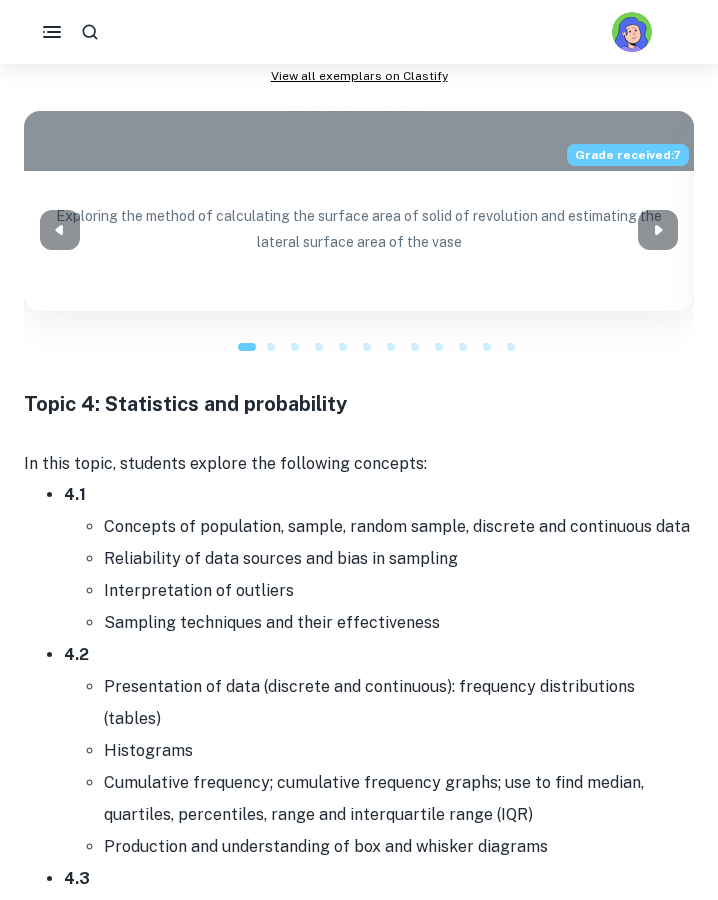 scroll, scrollTop: 8240, scrollLeft: 0, axis: vertical 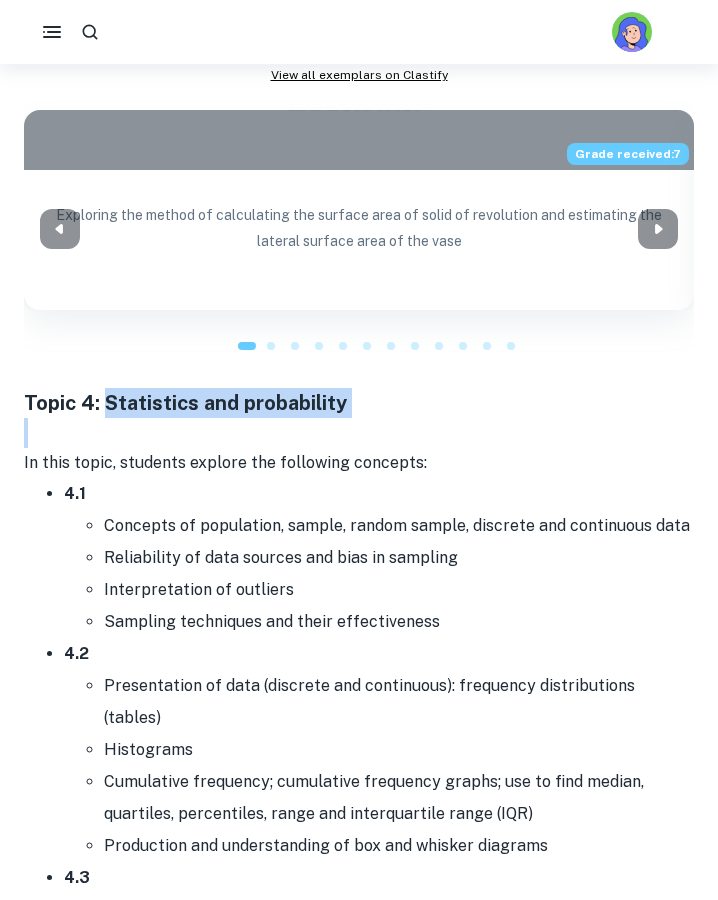 drag, startPoint x: 106, startPoint y: 395, endPoint x: 377, endPoint y: 408, distance: 271.3116 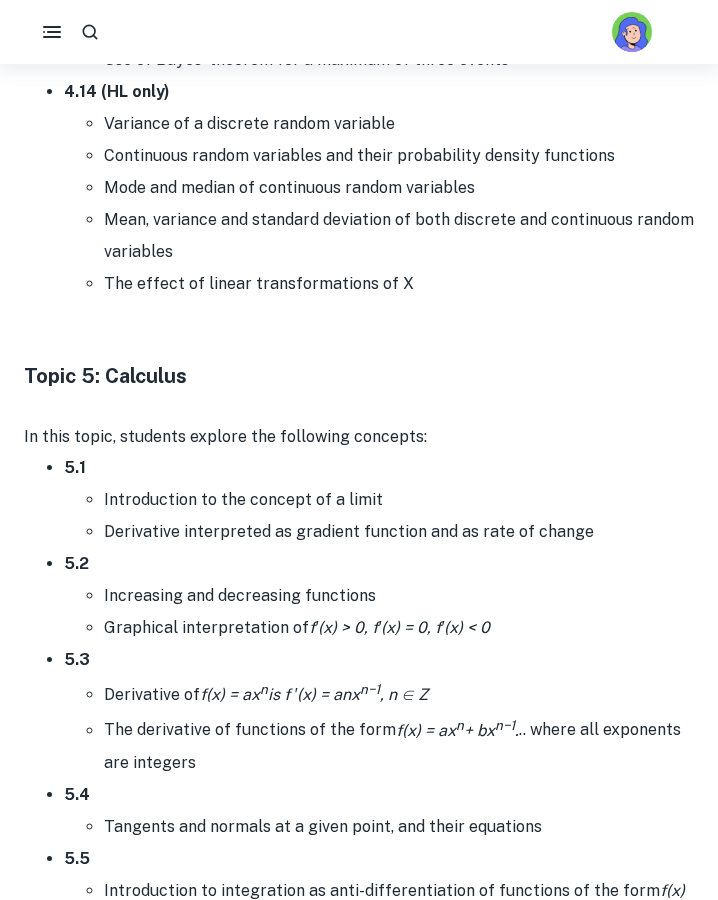 scroll, scrollTop: 10702, scrollLeft: 0, axis: vertical 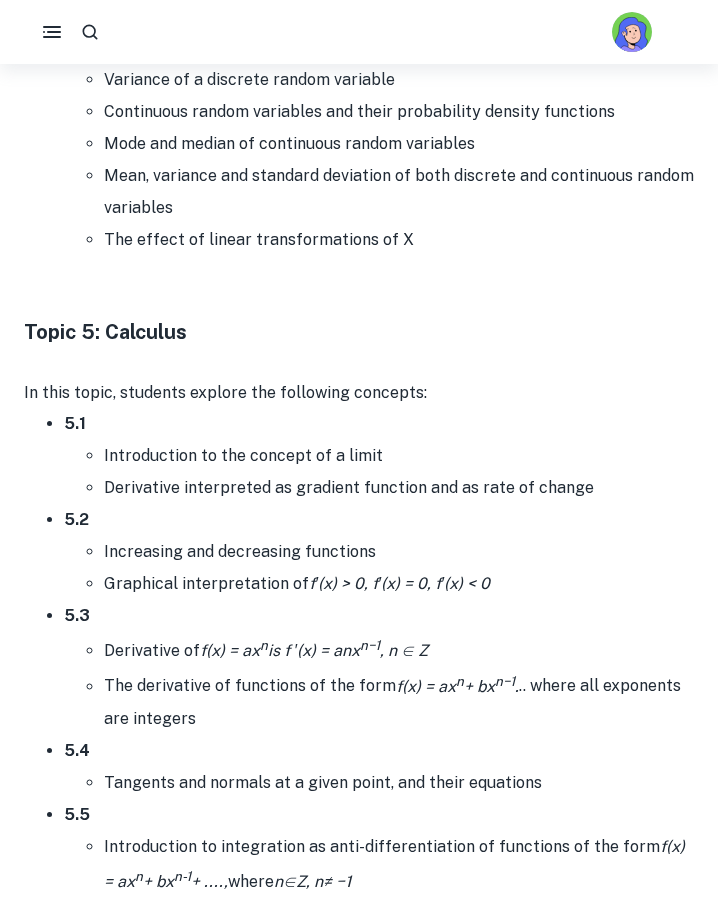 click on "Topic 5: Calculus" at bounding box center (105, 332) 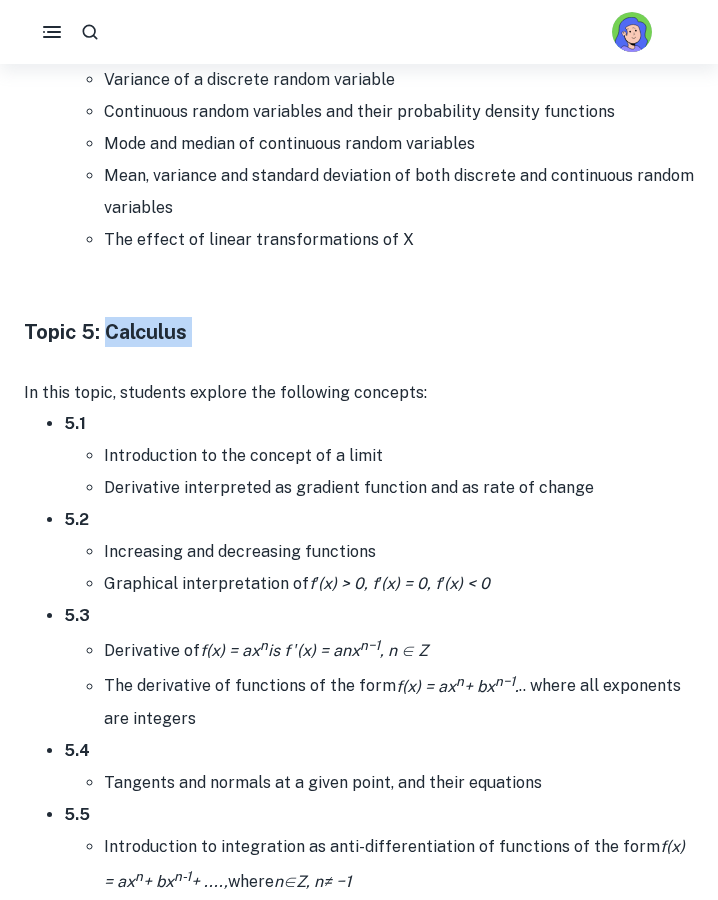 drag, startPoint x: 102, startPoint y: 288, endPoint x: 200, endPoint y: 288, distance: 98 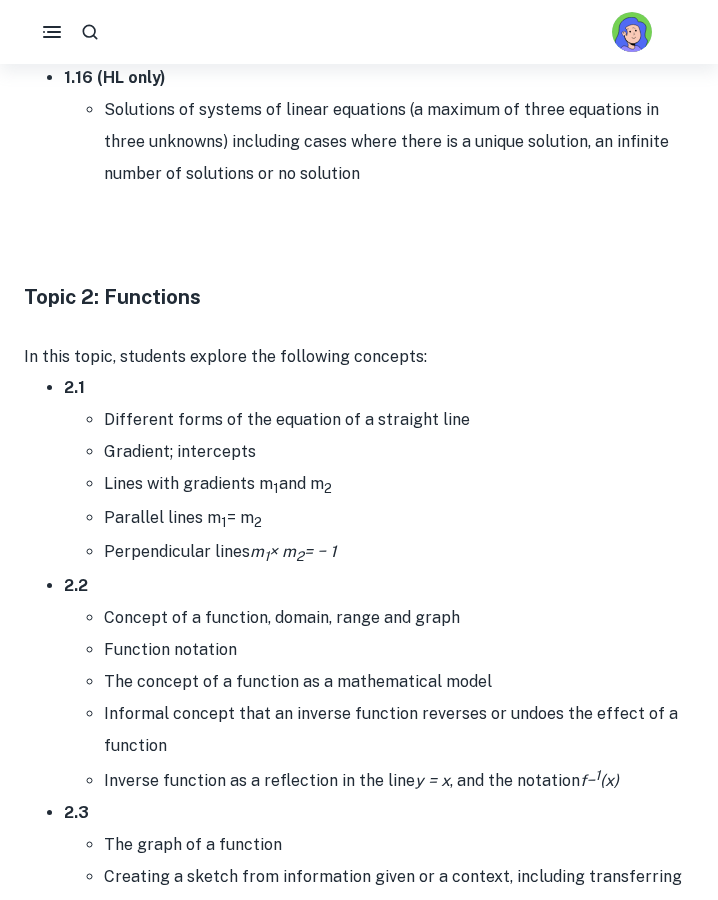 scroll, scrollTop: 3187, scrollLeft: 0, axis: vertical 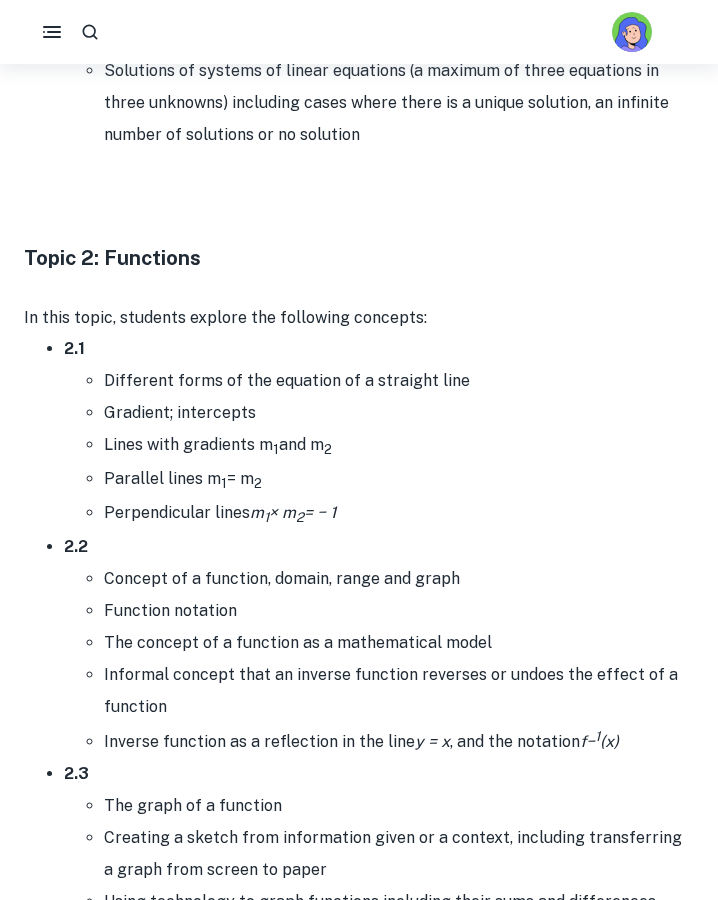 drag, startPoint x: 62, startPoint y: 339, endPoint x: 378, endPoint y: 507, distance: 357.88266 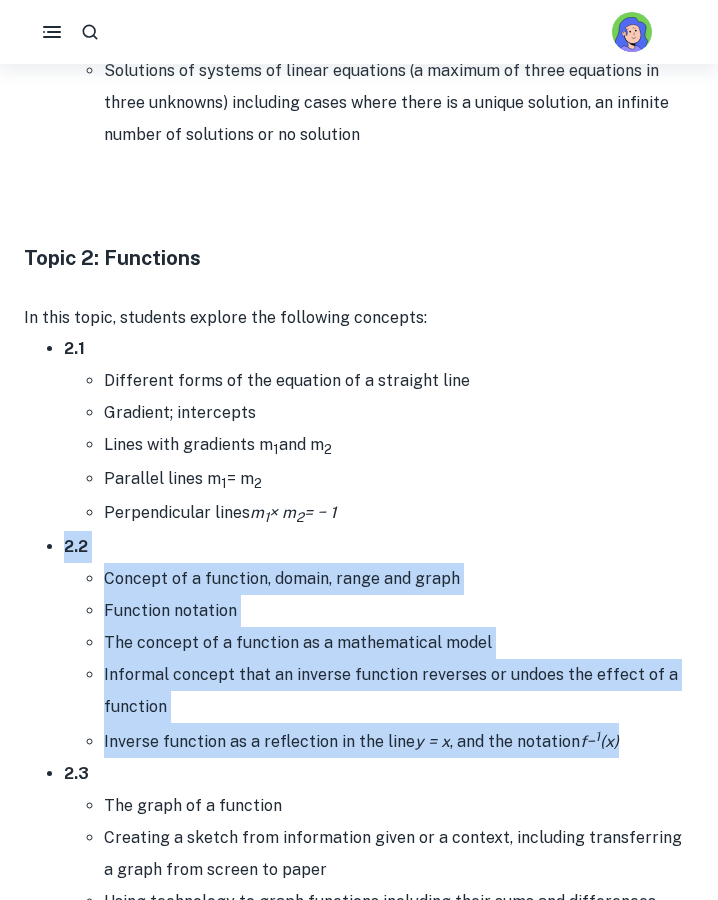 drag, startPoint x: 56, startPoint y: 539, endPoint x: 635, endPoint y: 734, distance: 610.955 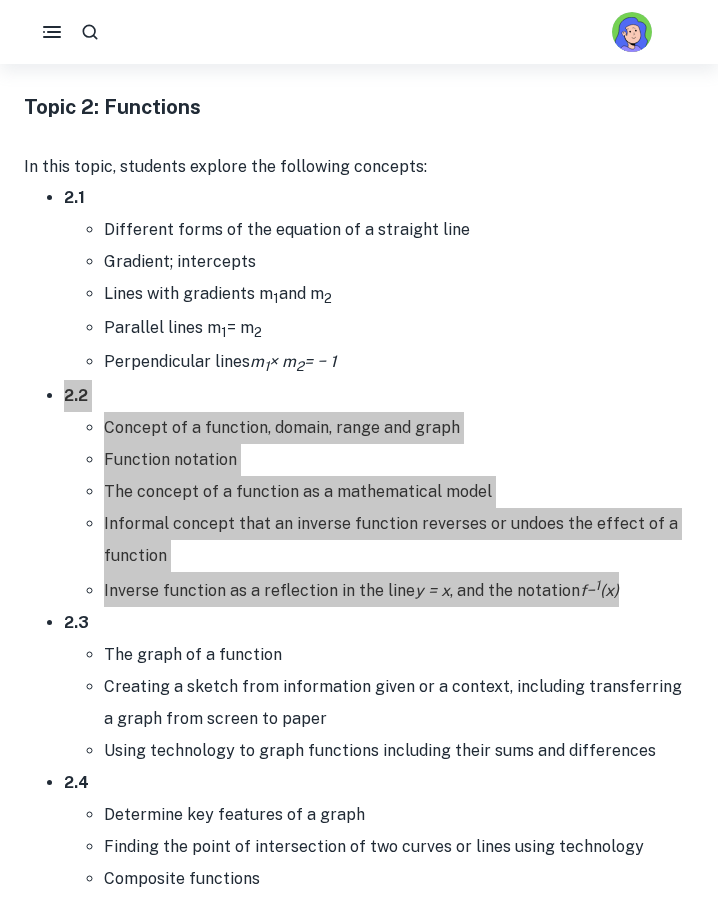 scroll, scrollTop: 3458, scrollLeft: 0, axis: vertical 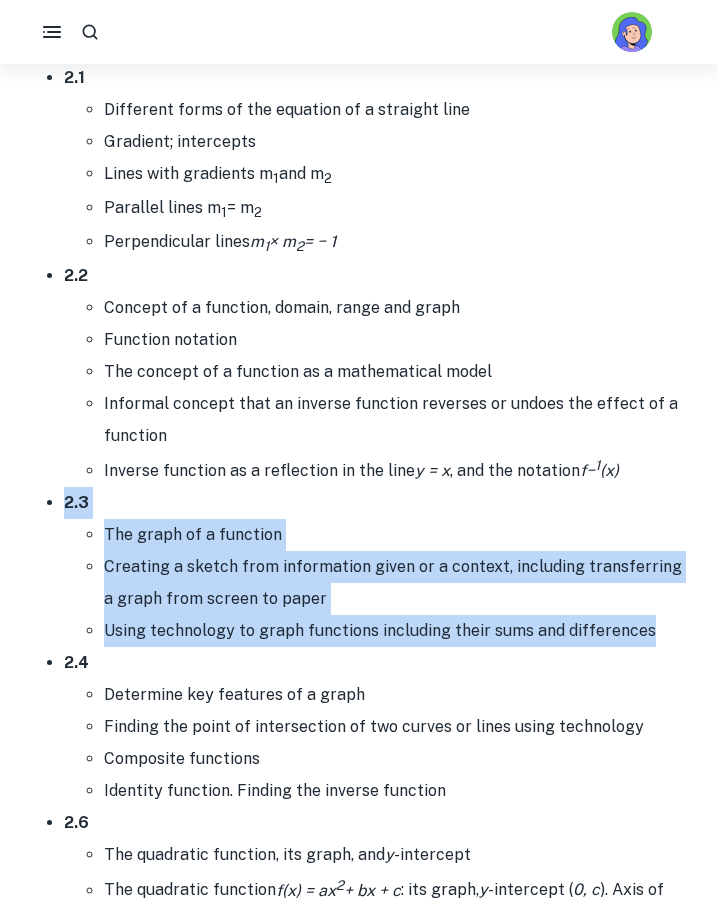drag, startPoint x: 60, startPoint y: 495, endPoint x: 611, endPoint y: 637, distance: 569.00354 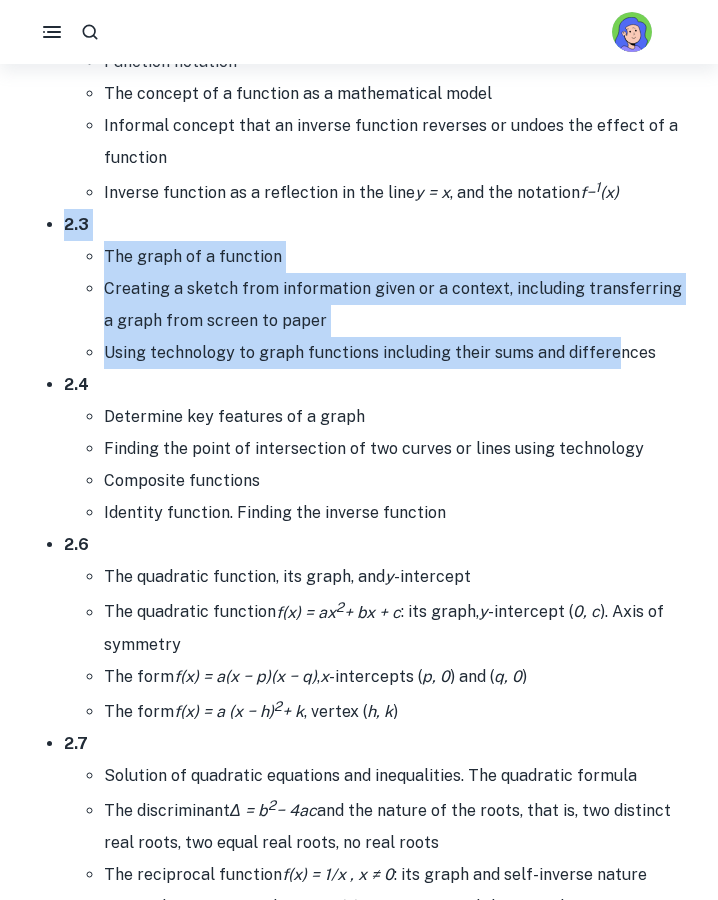 scroll, scrollTop: 3804, scrollLeft: 0, axis: vertical 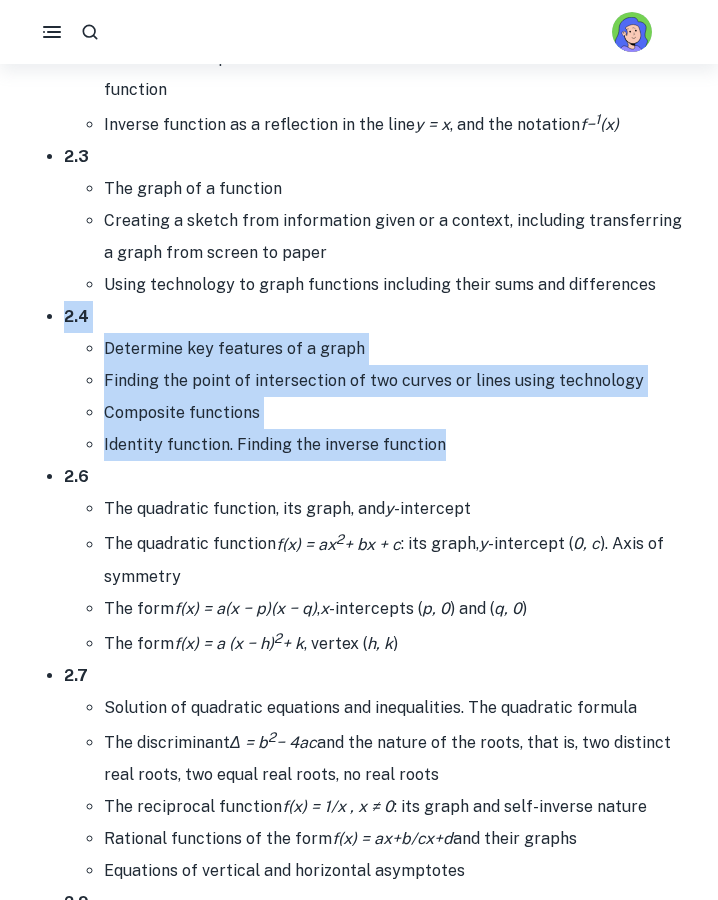 drag, startPoint x: 56, startPoint y: 295, endPoint x: 481, endPoint y: 442, distance: 449.70435 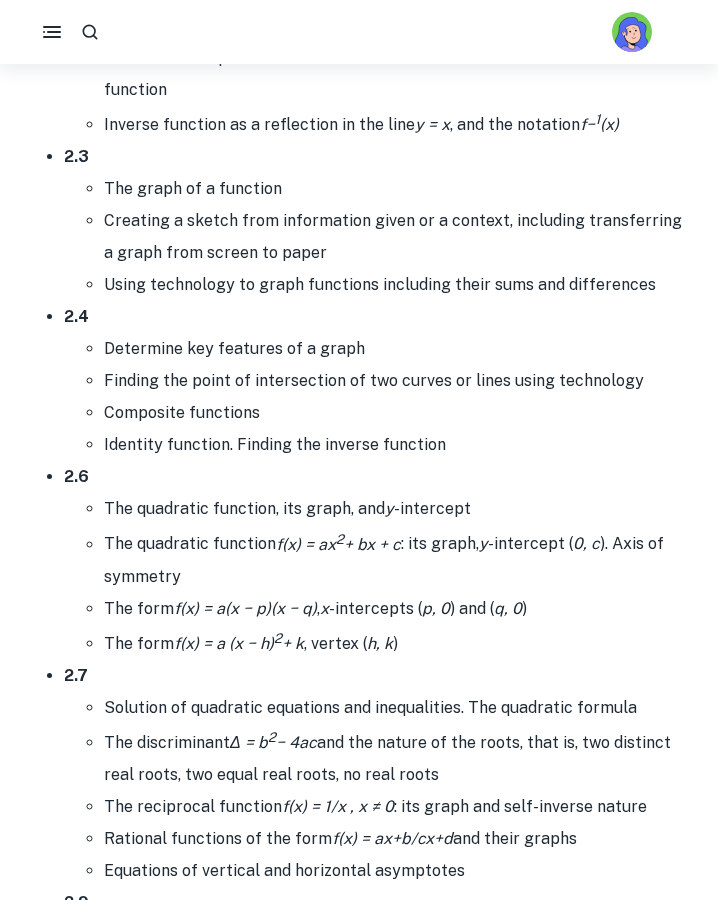 click on "f(x) = a(x − p)(x − q)" at bounding box center (245, 608) 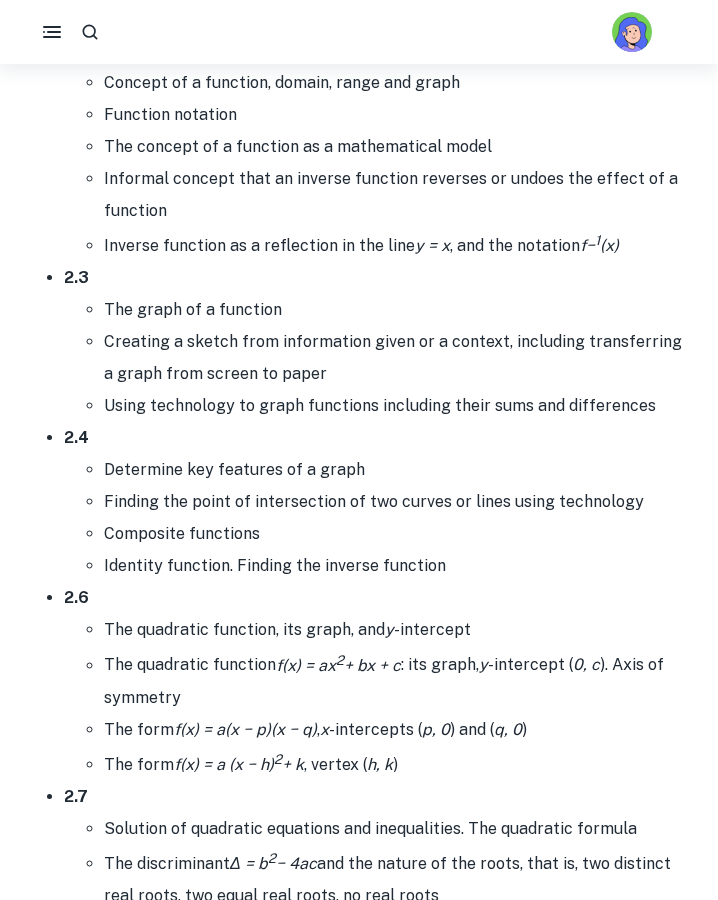 scroll, scrollTop: 3700, scrollLeft: 0, axis: vertical 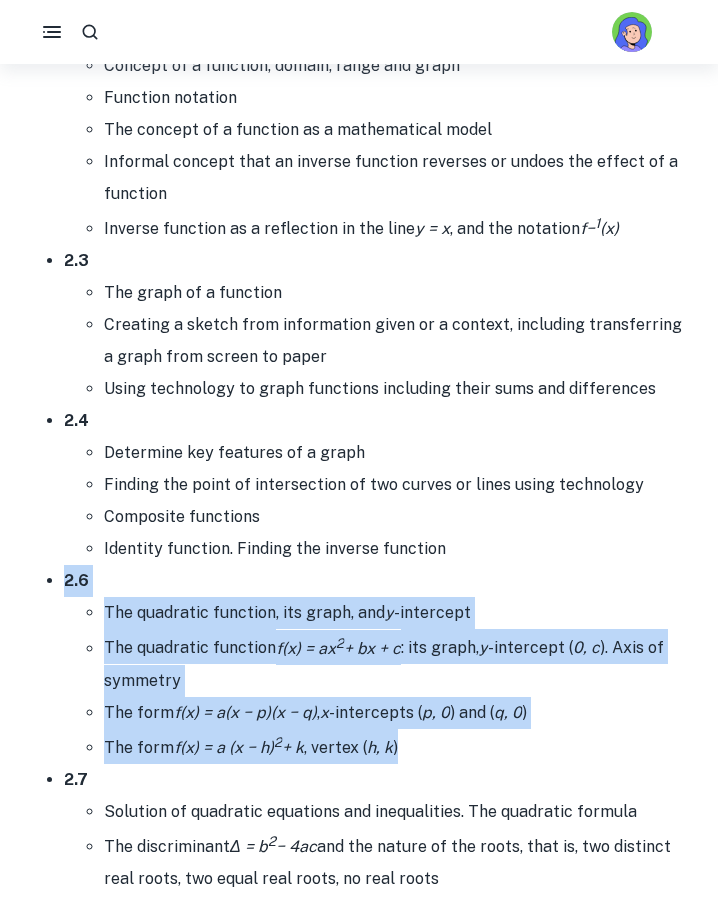 drag, startPoint x: 65, startPoint y: 572, endPoint x: 453, endPoint y: 761, distance: 431.5843 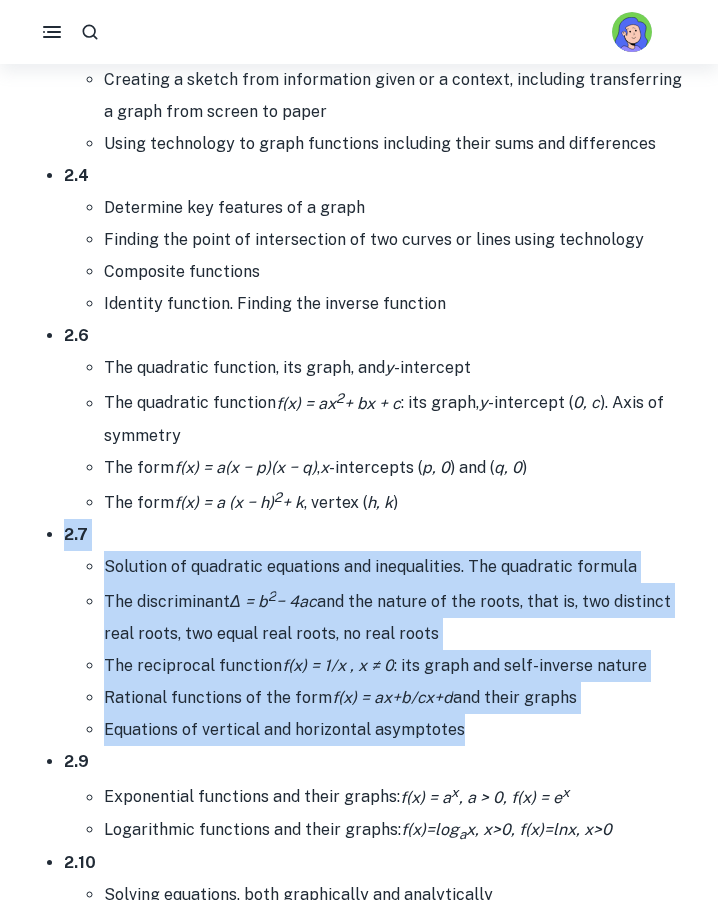 drag, startPoint x: 471, startPoint y: 716, endPoint x: 58, endPoint y: 528, distance: 453.77637 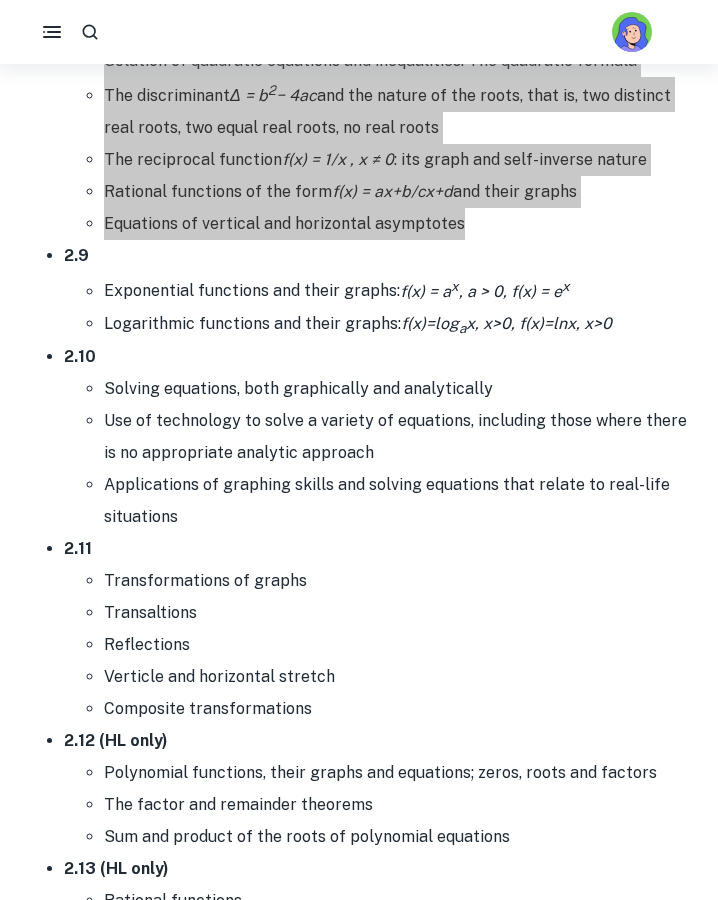 scroll, scrollTop: 4461, scrollLeft: 0, axis: vertical 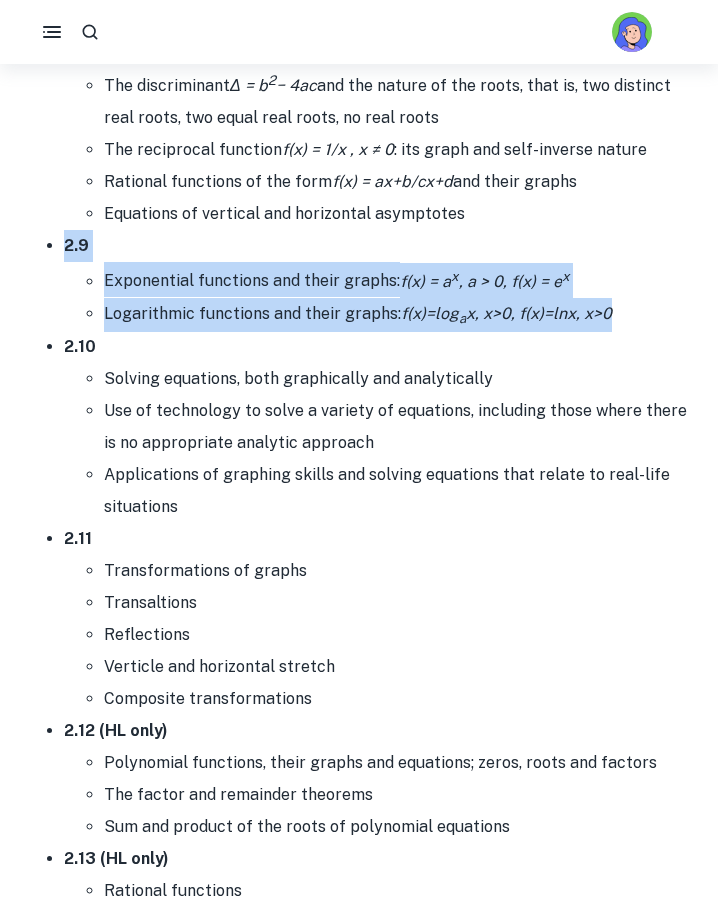 drag, startPoint x: 57, startPoint y: 225, endPoint x: 639, endPoint y: 291, distance: 585.7303 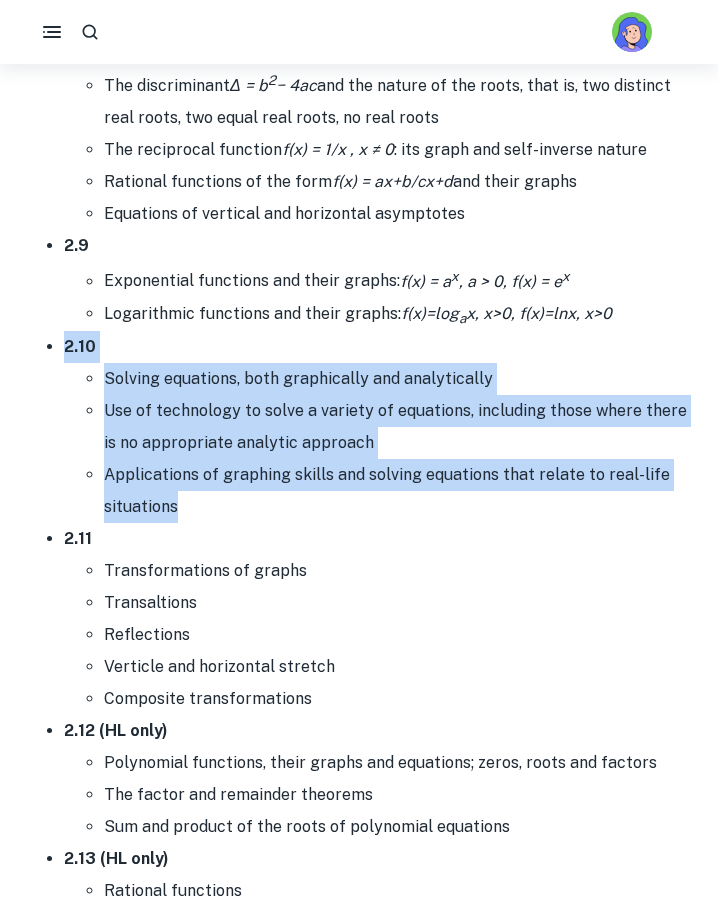 drag, startPoint x: 61, startPoint y: 340, endPoint x: 241, endPoint y: 486, distance: 231.76712 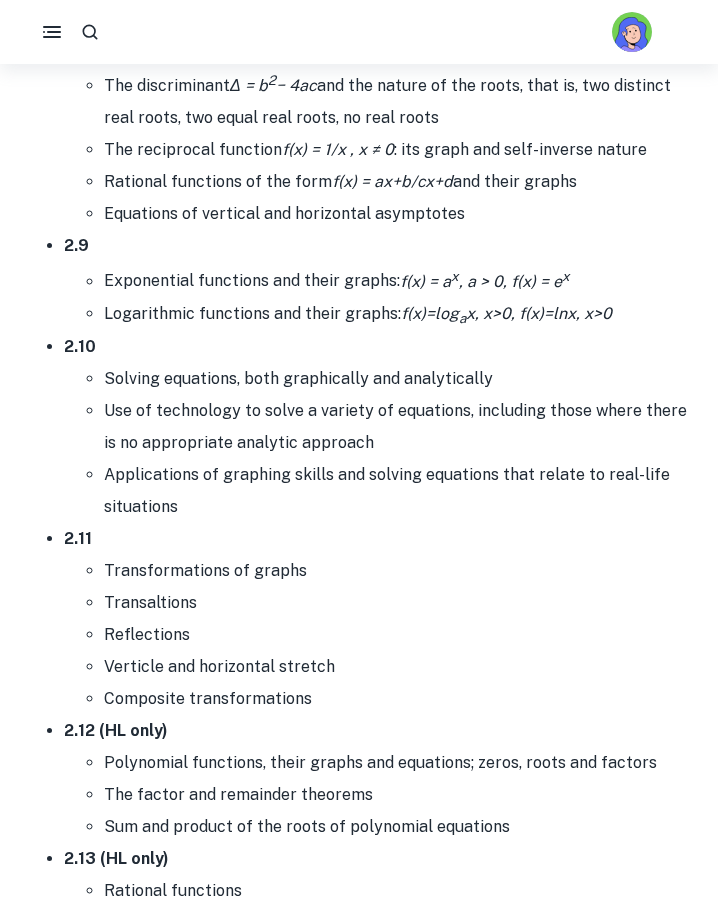 click on "2.11 Transformations of graphs Transaltions Reflections Verticle and horizontal stretch  Composite transformations" at bounding box center (379, 619) 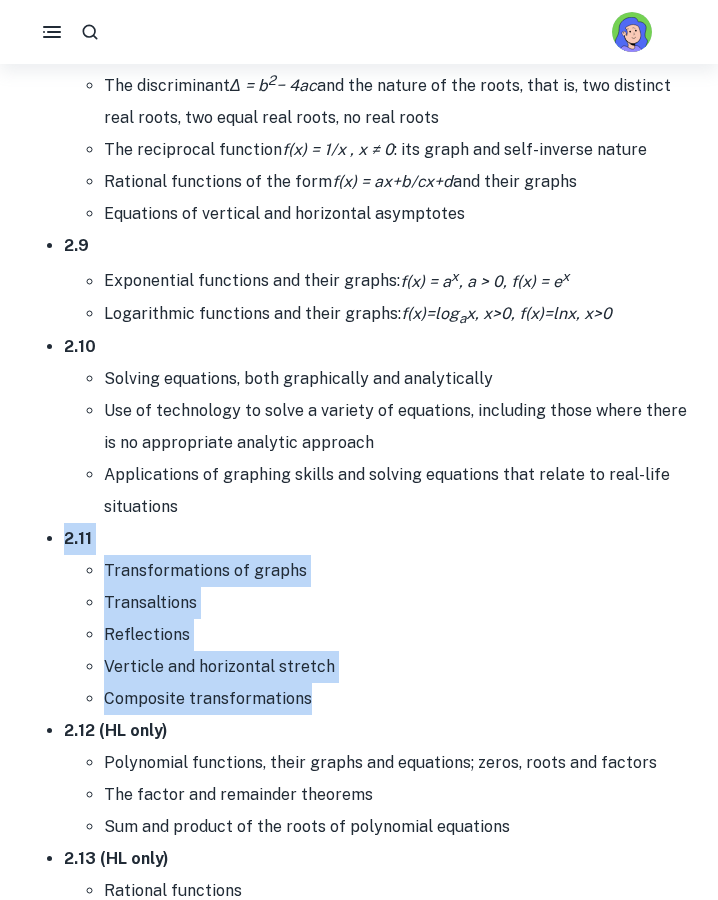 drag, startPoint x: 58, startPoint y: 527, endPoint x: 315, endPoint y: 684, distance: 301.16107 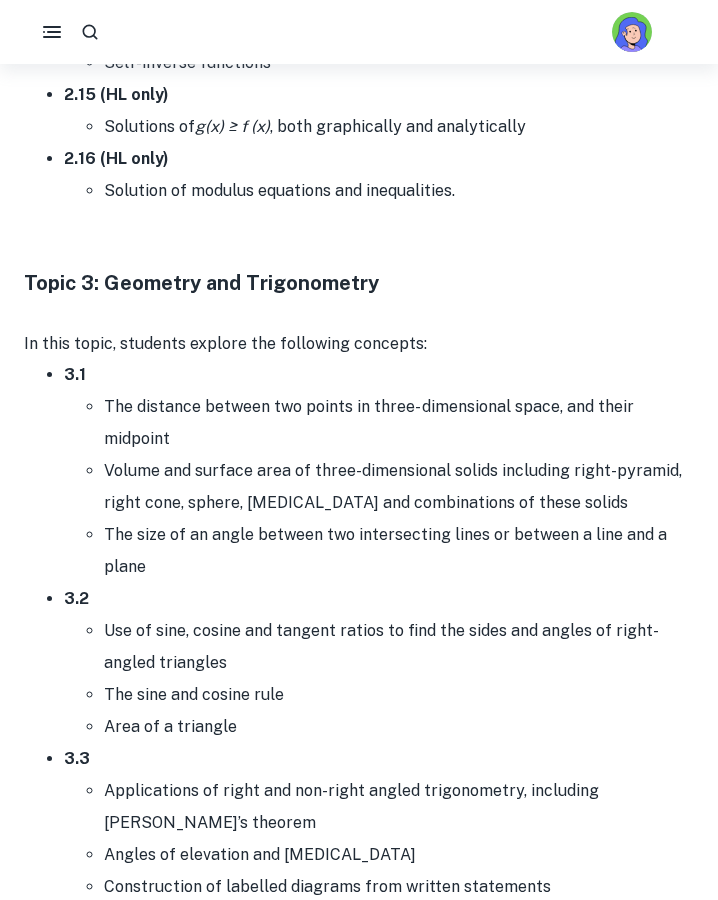 scroll, scrollTop: 5418, scrollLeft: 0, axis: vertical 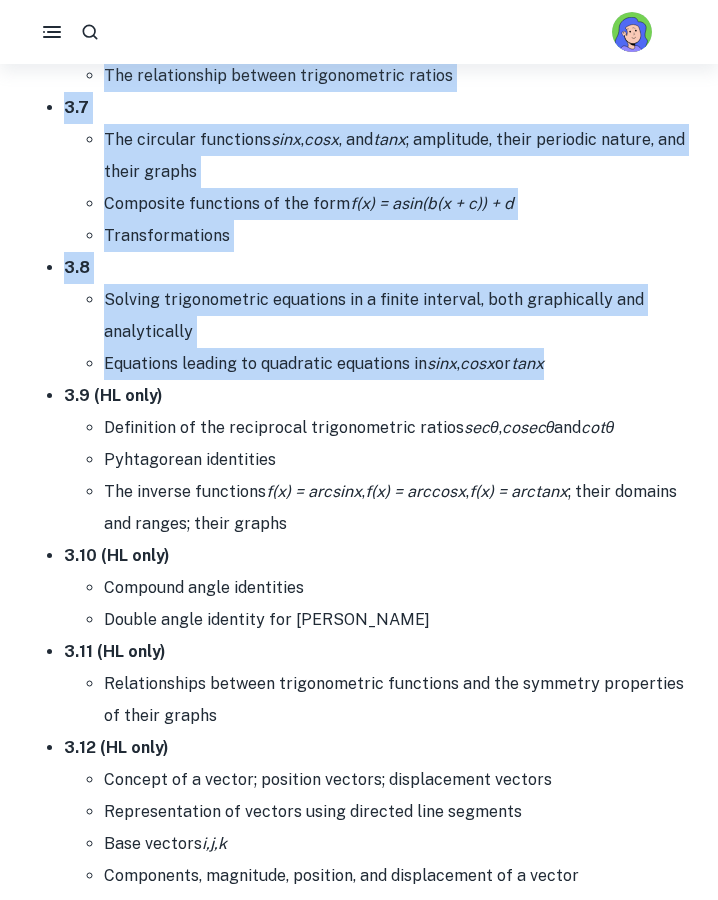drag, startPoint x: 60, startPoint y: 362, endPoint x: 589, endPoint y: 374, distance: 529.1361 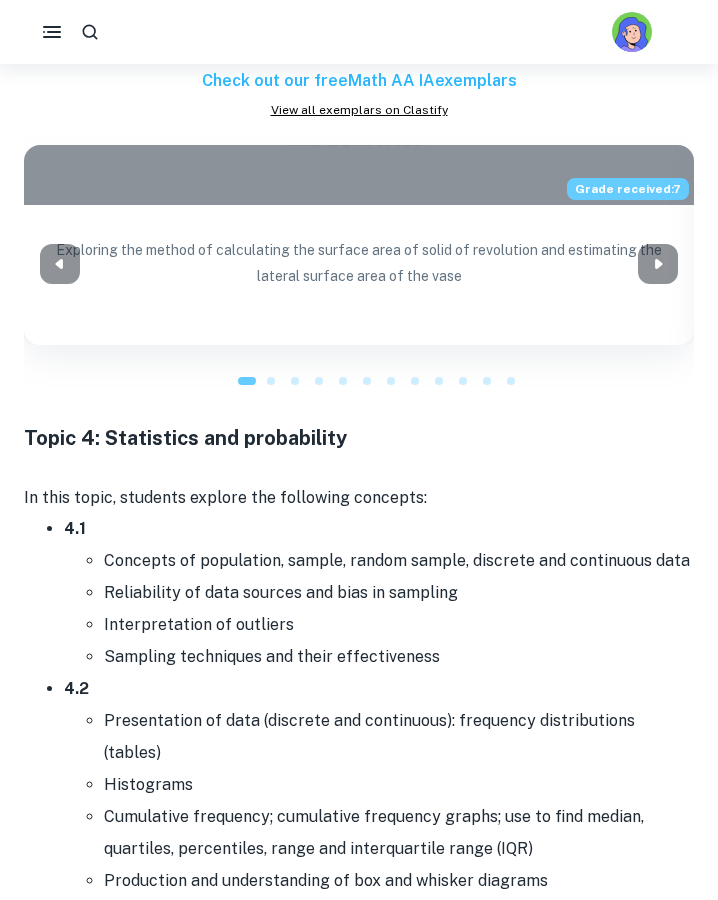 scroll, scrollTop: 8340, scrollLeft: 0, axis: vertical 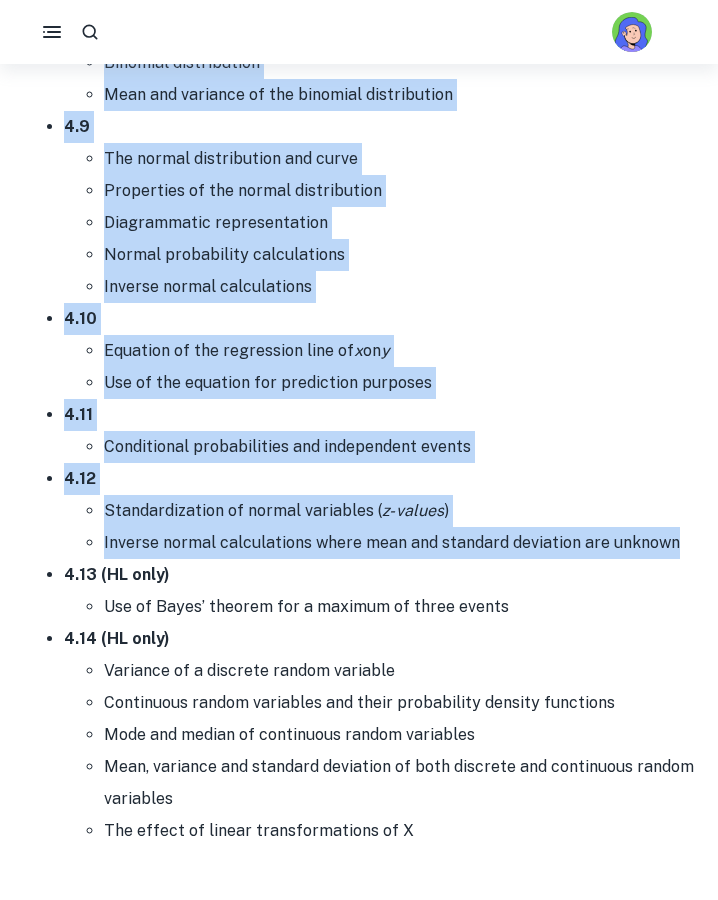 drag, startPoint x: 62, startPoint y: 382, endPoint x: 460, endPoint y: 517, distance: 420.27252 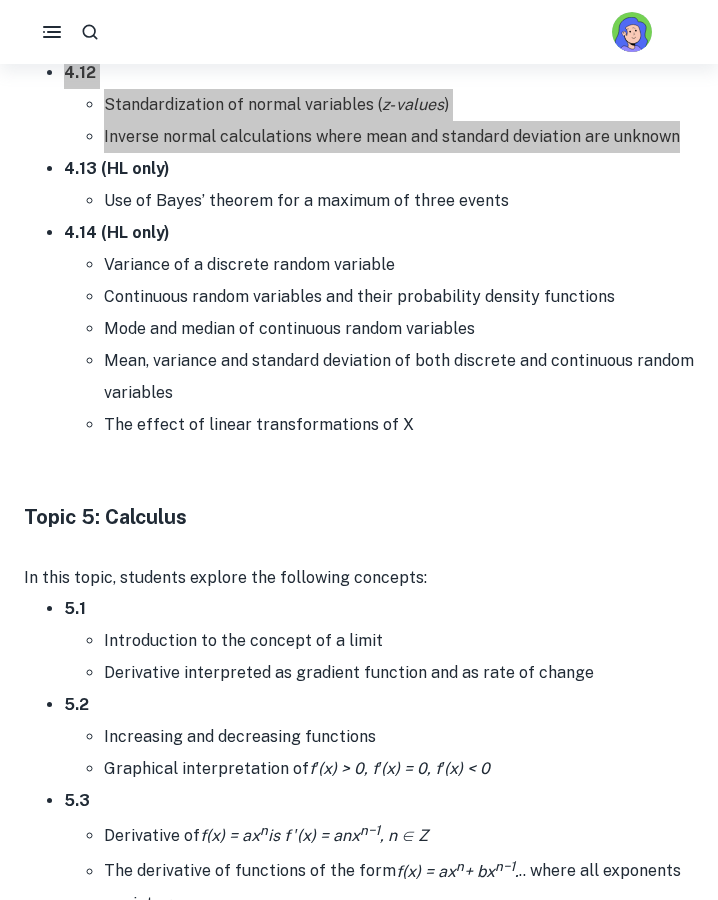 scroll, scrollTop: 10536, scrollLeft: 0, axis: vertical 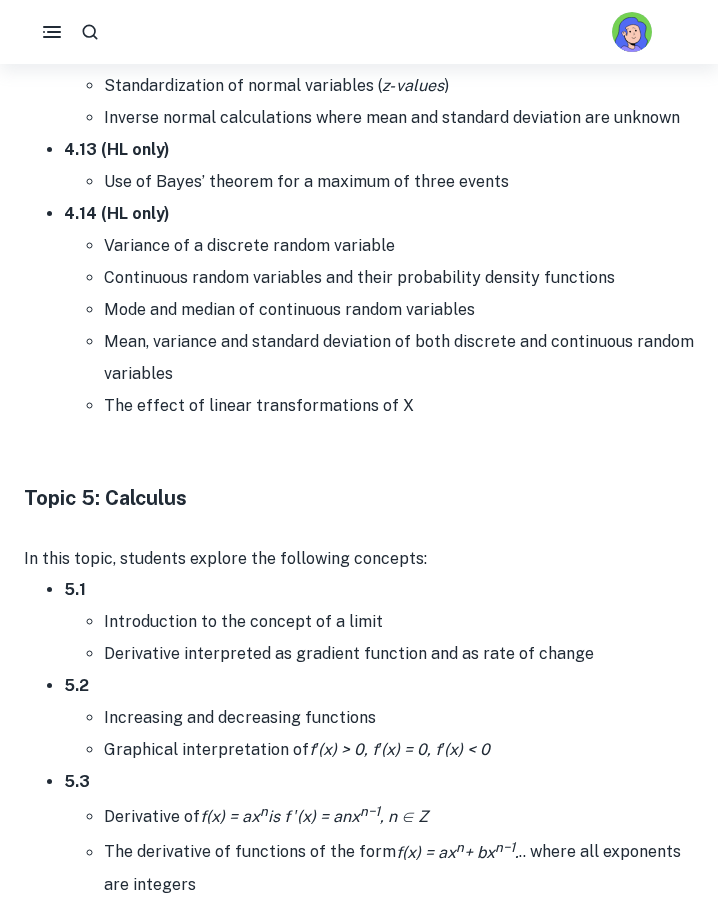 click on "5.1 Introduction to the concept of a limit Derivative interpreted as gradient function and as rate of change 5.2 Increasing and decreasing functions Graphical interpretation of  f′(x) > 0, f′(x) = 0, f′(x) < 0 5.3 Derivative of  f(x) = ax n  is f ′(x) = anx n−1 , n ∈ Z The derivative of functions of the form  f(x) = ax n  + bx n−1 . .. where all exponents are integers 5.4 Tangents and normals at a given point, and their equations 5.5 Introduction to integration as anti-differentiation of functions of the form  f(x) = ax n  + bx n-1  + ....,  where  n∈Z, n≠ −1 Anti-differentiation with a boundary condition to determine the constant term Definite integrals using technology  Area of a region enclosed by a curve  y = f(x)  and the  x -axis,  where  f (x) > 0 5.6 Derivative of x n  (n ∈ Q), sinx, cosx, e x  and lnx.  Differentiation of a sum and a multiple of these functions The chain rule for composite functions The product and quotient rules 5.7 The second derivative  f , f ′ and f'′" at bounding box center (359, 1849) 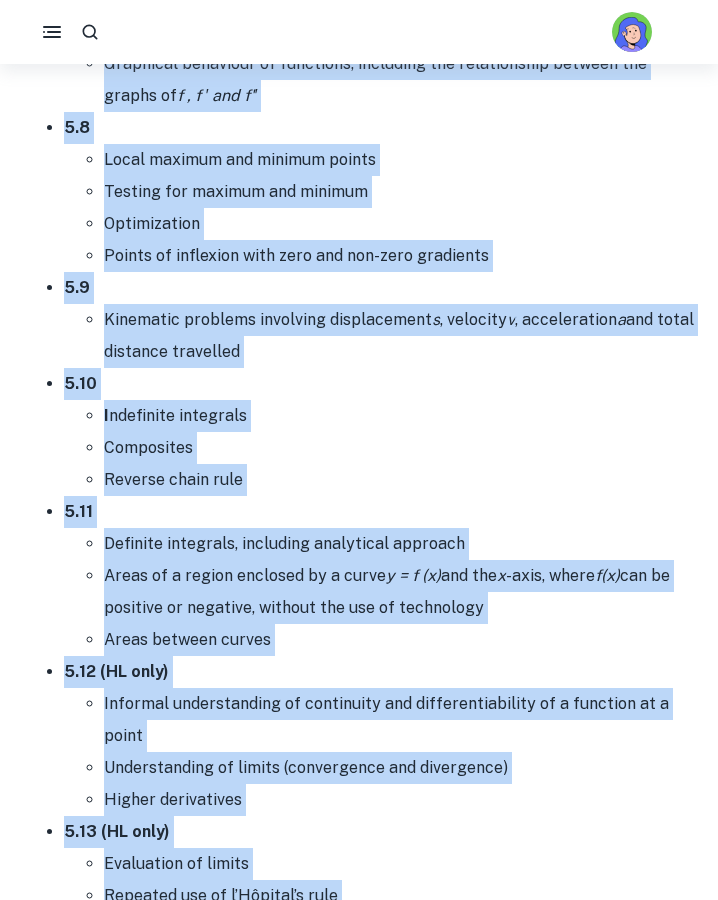 scroll, scrollTop: 11929, scrollLeft: 0, axis: vertical 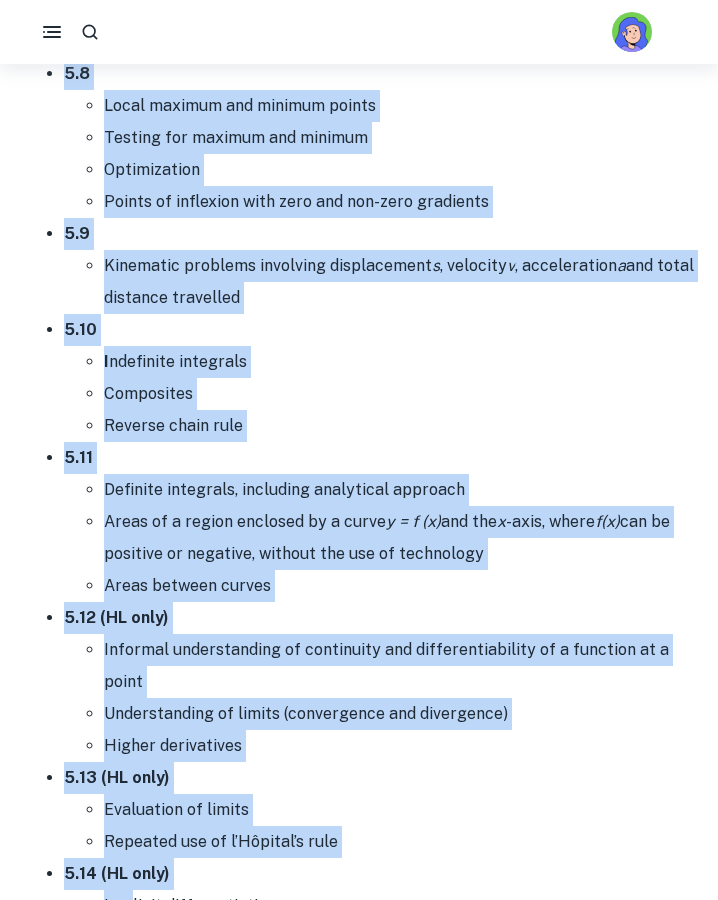 drag, startPoint x: 60, startPoint y: 543, endPoint x: 276, endPoint y: 532, distance: 216.2799 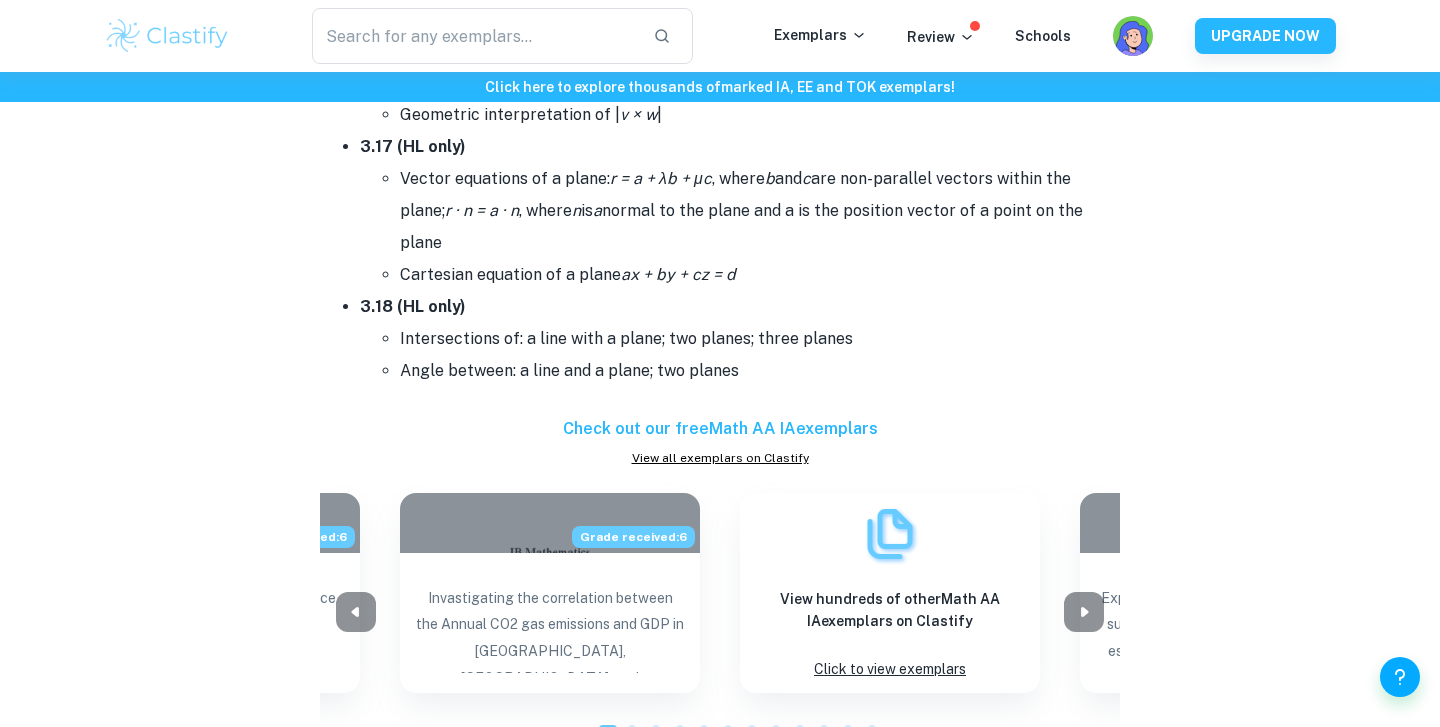 scroll, scrollTop: 7017, scrollLeft: 0, axis: vertical 